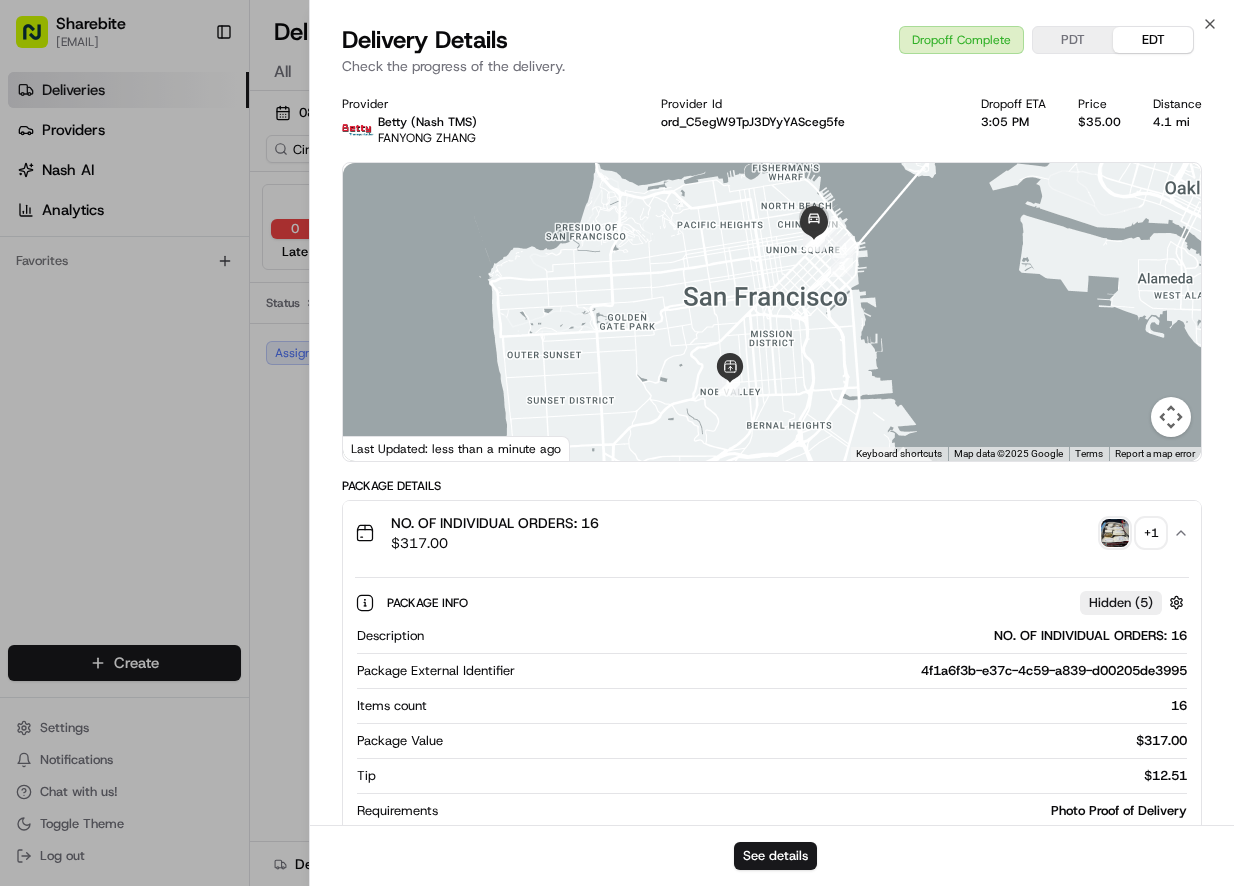 scroll, scrollTop: 0, scrollLeft: 0, axis: both 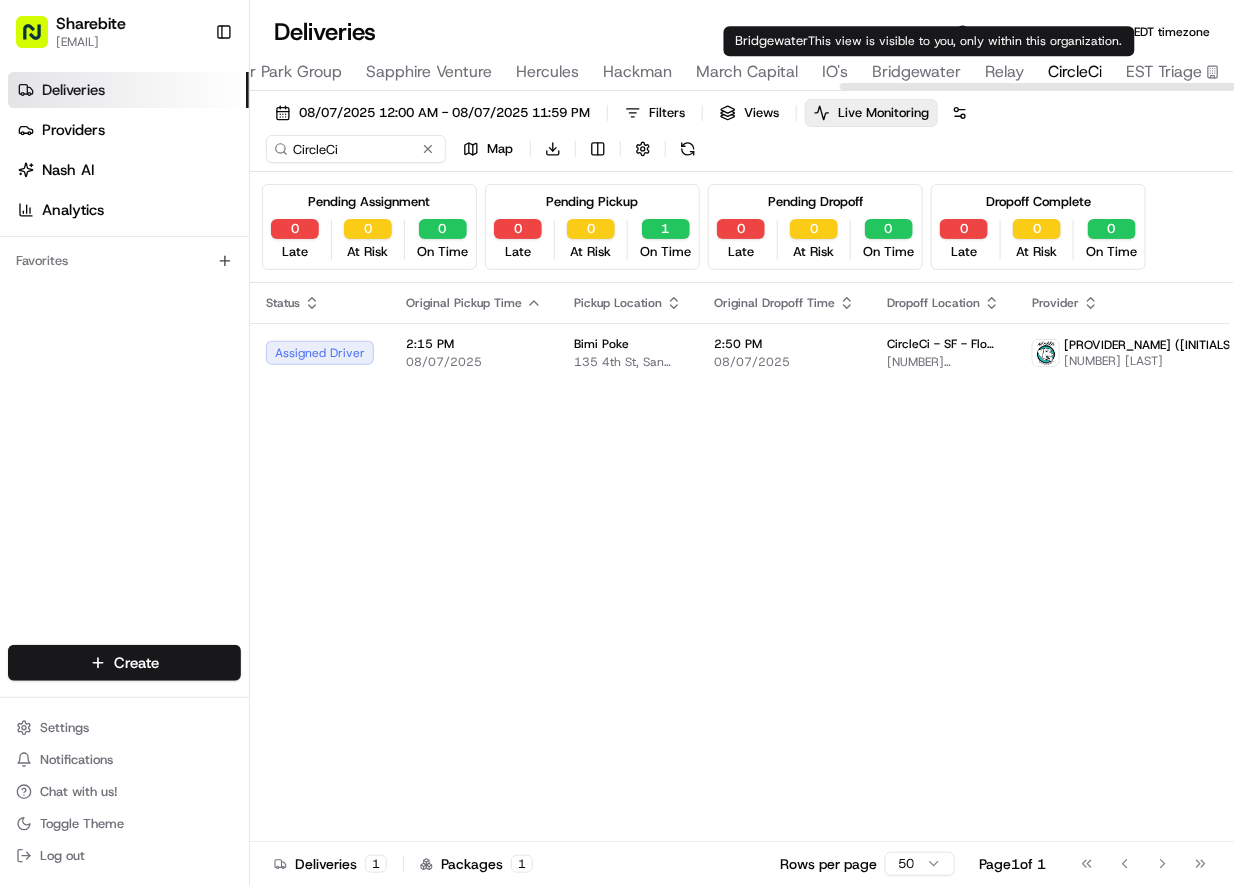 drag, startPoint x: 1059, startPoint y: 75, endPoint x: 907, endPoint y: 66, distance: 152.26622 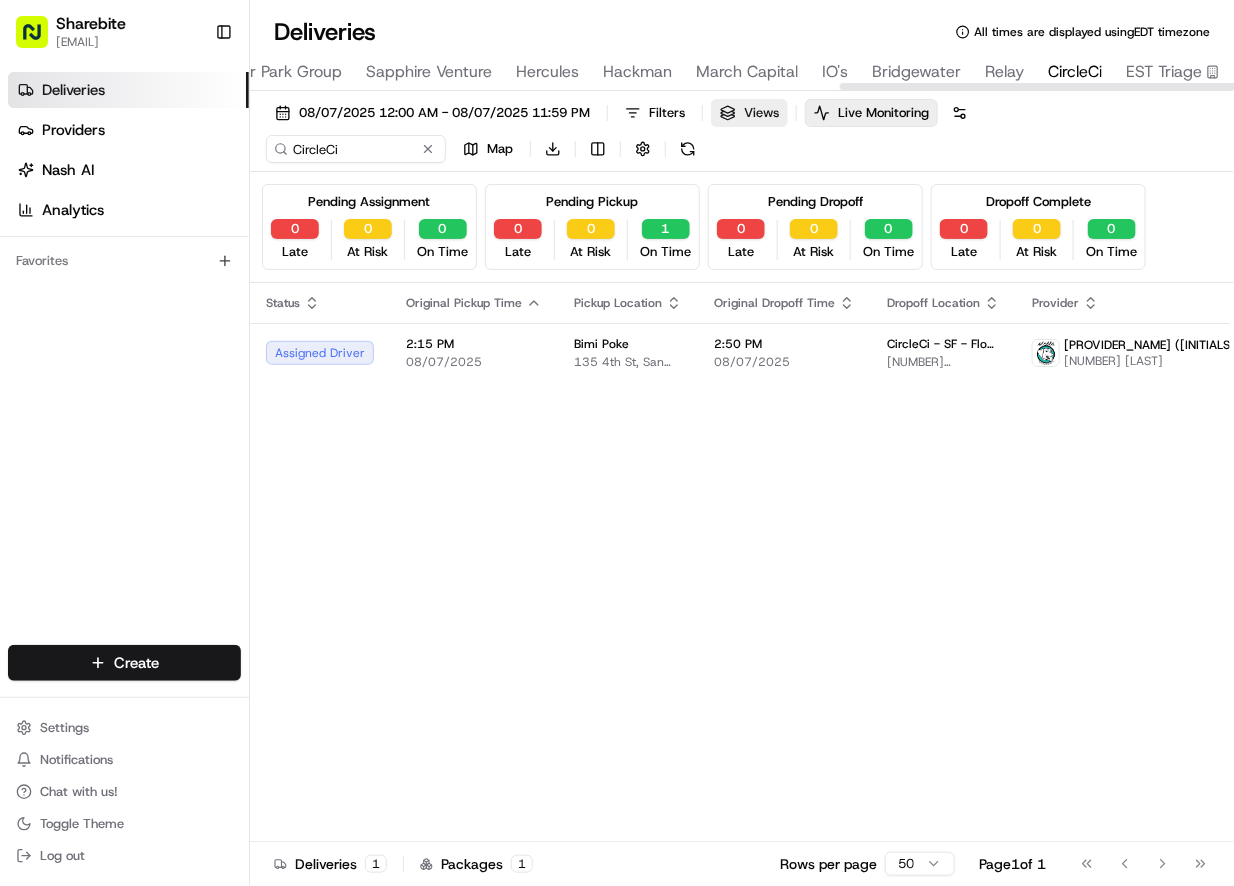 click on "Views" at bounding box center [749, 113] 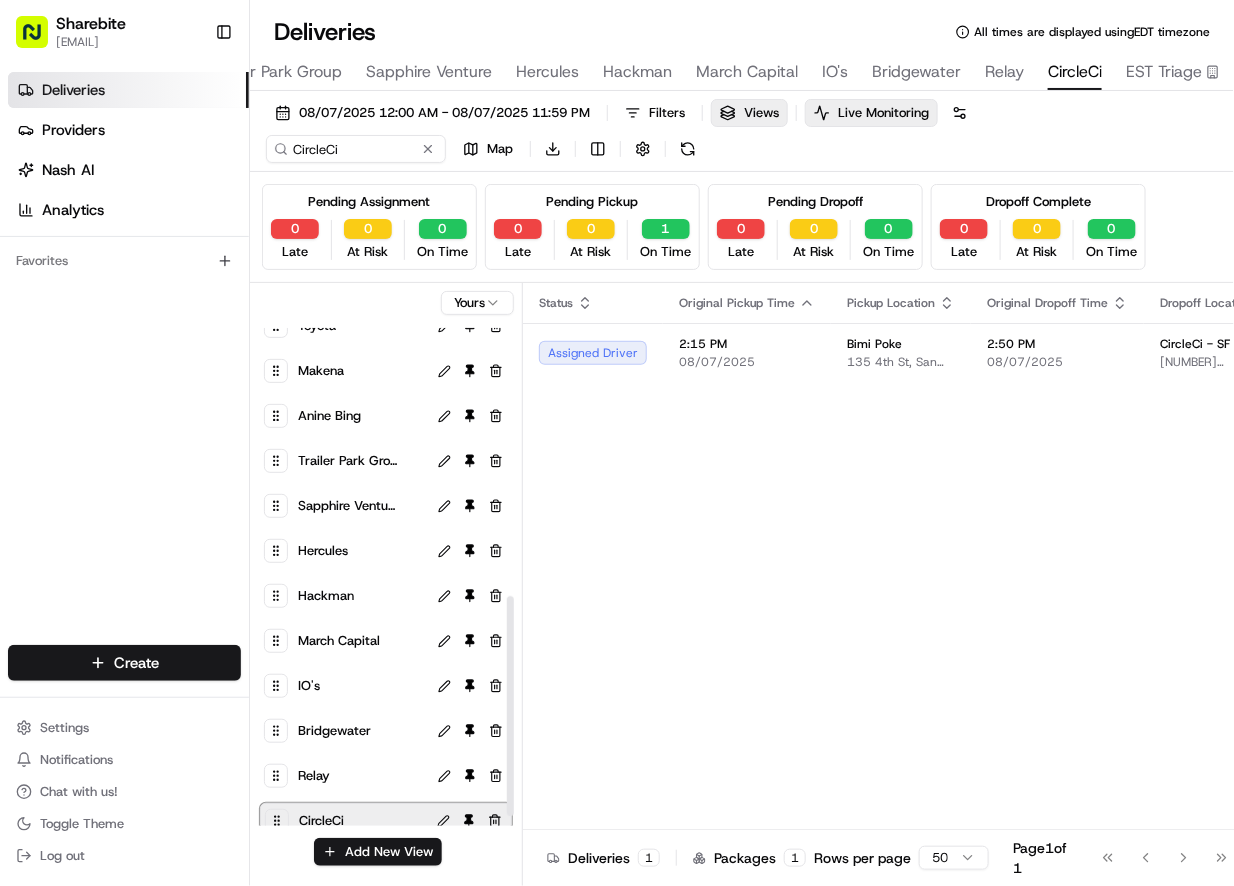 scroll, scrollTop: 626, scrollLeft: 0, axis: vertical 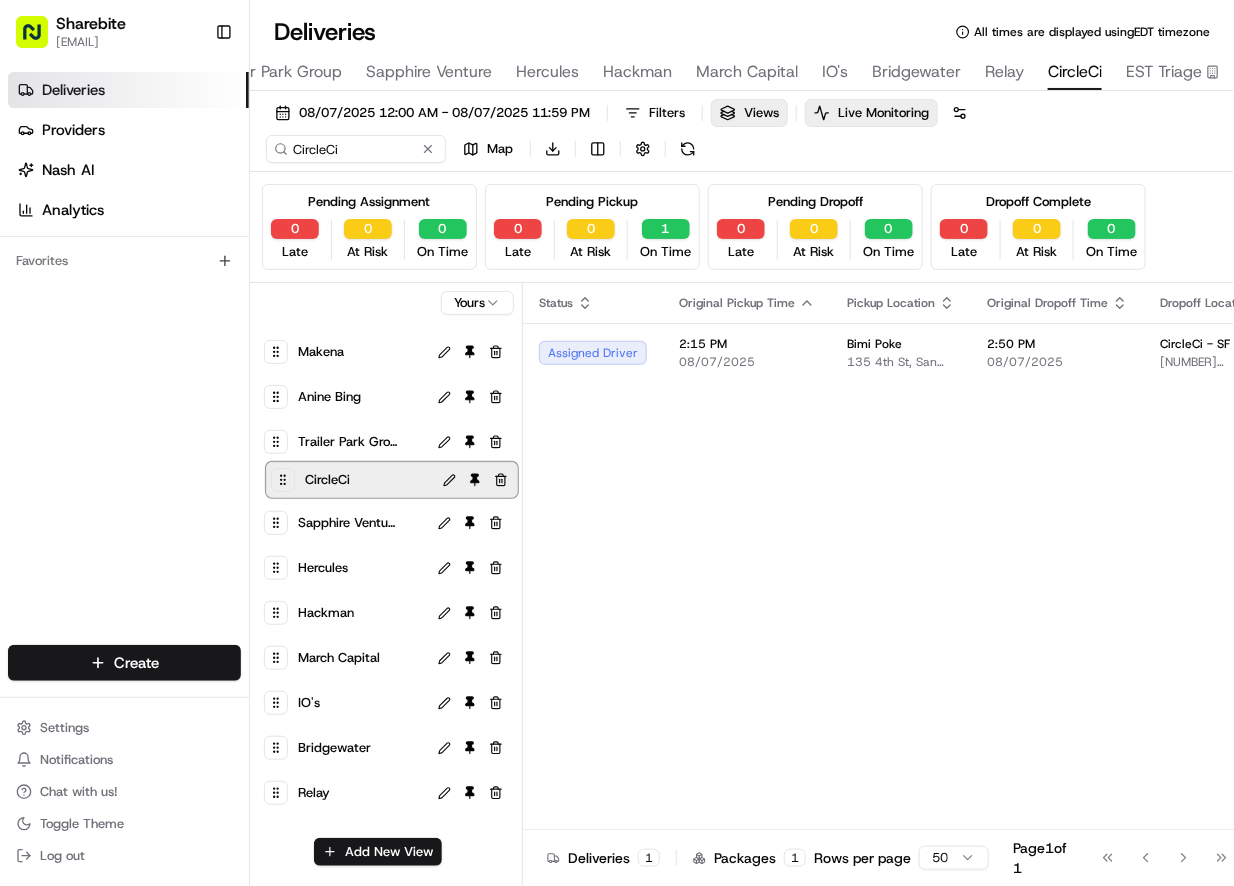 drag, startPoint x: 273, startPoint y: 795, endPoint x: 279, endPoint y: 469, distance: 326.0552 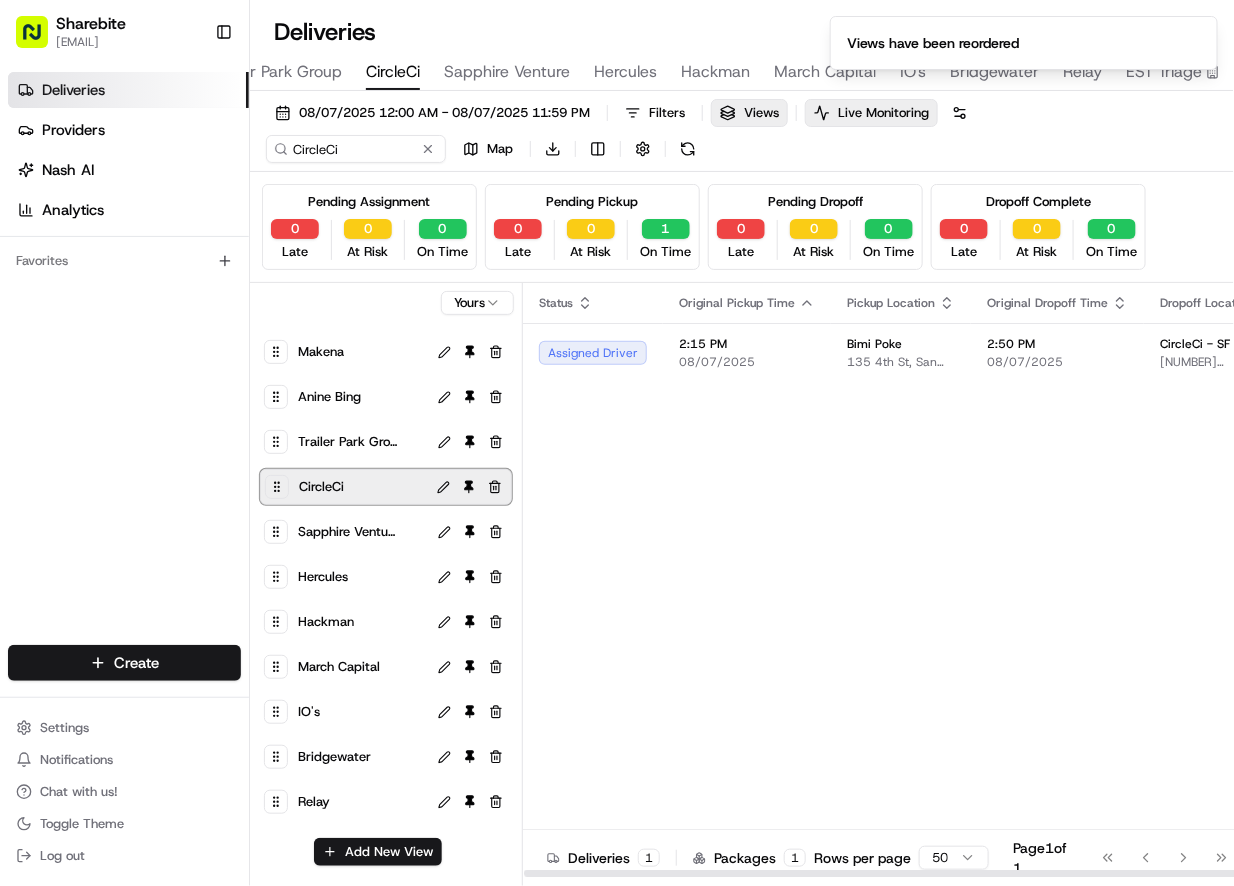 click on "Status Original Pickup Time Pickup Location Original Dropoff Time Dropoff Location Provider Tag Adjusted Pickup Time Actual Pickup Time Actual Dropoff Time Adjusted Dropoff Time Driving Distance Merchant Reference Id Action Assigned Driver 2:15 PM 08/07/2025 Bimi Poke 135 4th St, San Francisco, CA 94103, USA 2:50 PM 08/07/2025 CircleCi - SF - Floor 7 130 Sutter St, San Francisco, CA 94104, USA Stella Courier (TJ) 954 Sean Geivett 2:15 PM 08/07/2025 2:50 PM 08/07/2025 1.1 mi" at bounding box center (1581, 580) 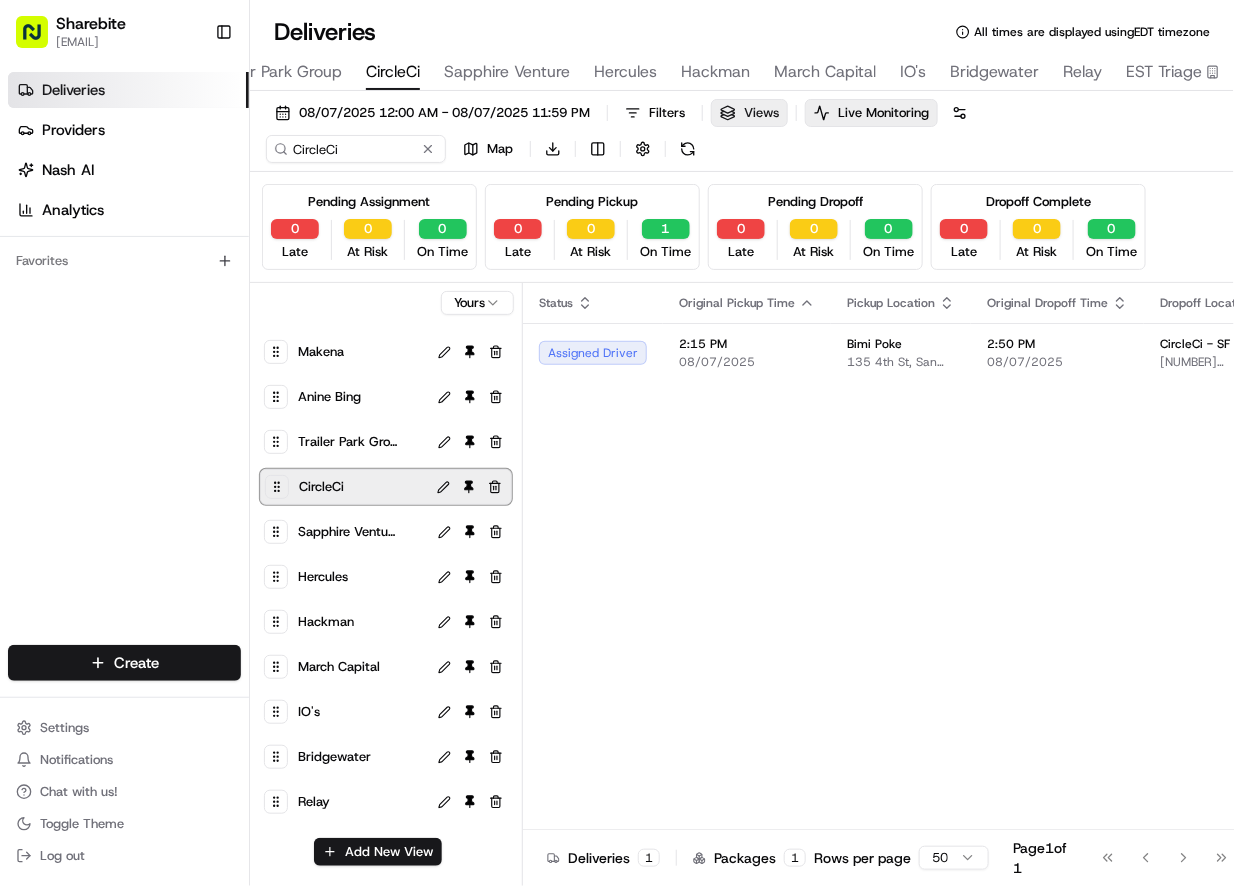 click on "Views" at bounding box center [749, 113] 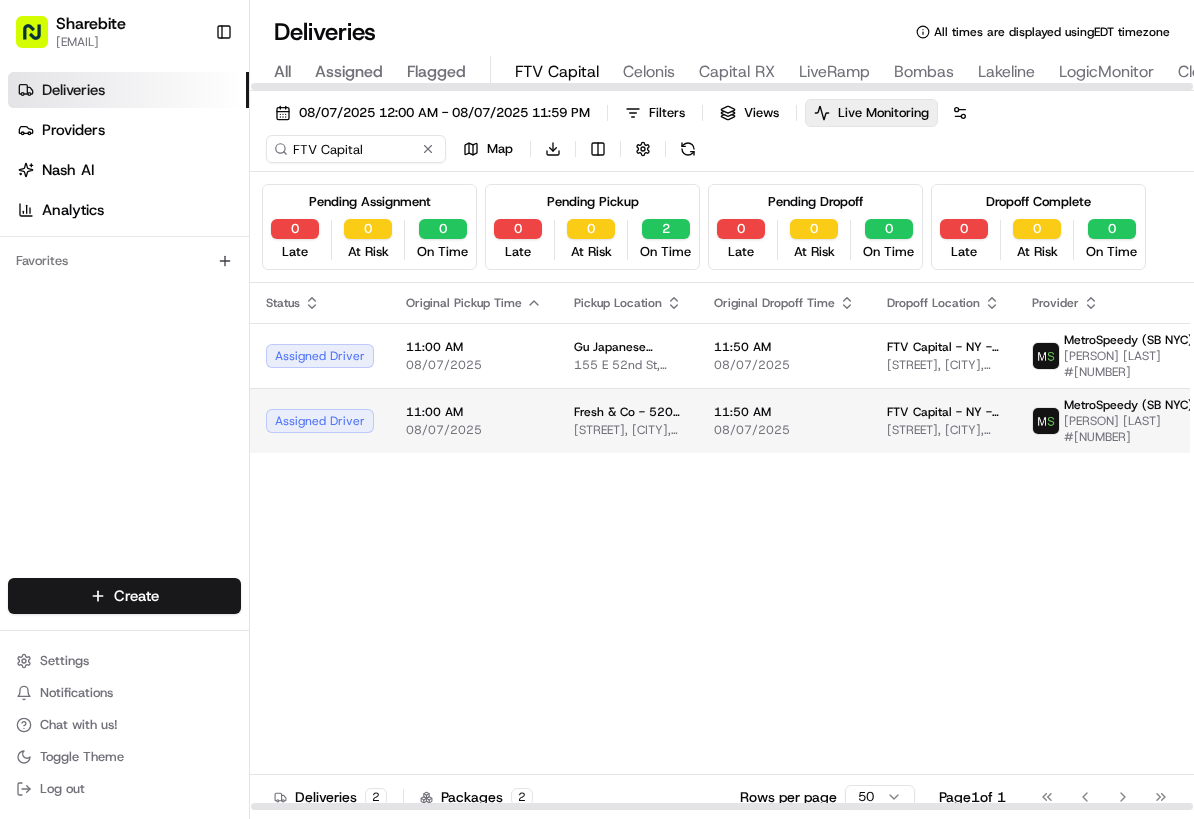 scroll, scrollTop: 0, scrollLeft: 0, axis: both 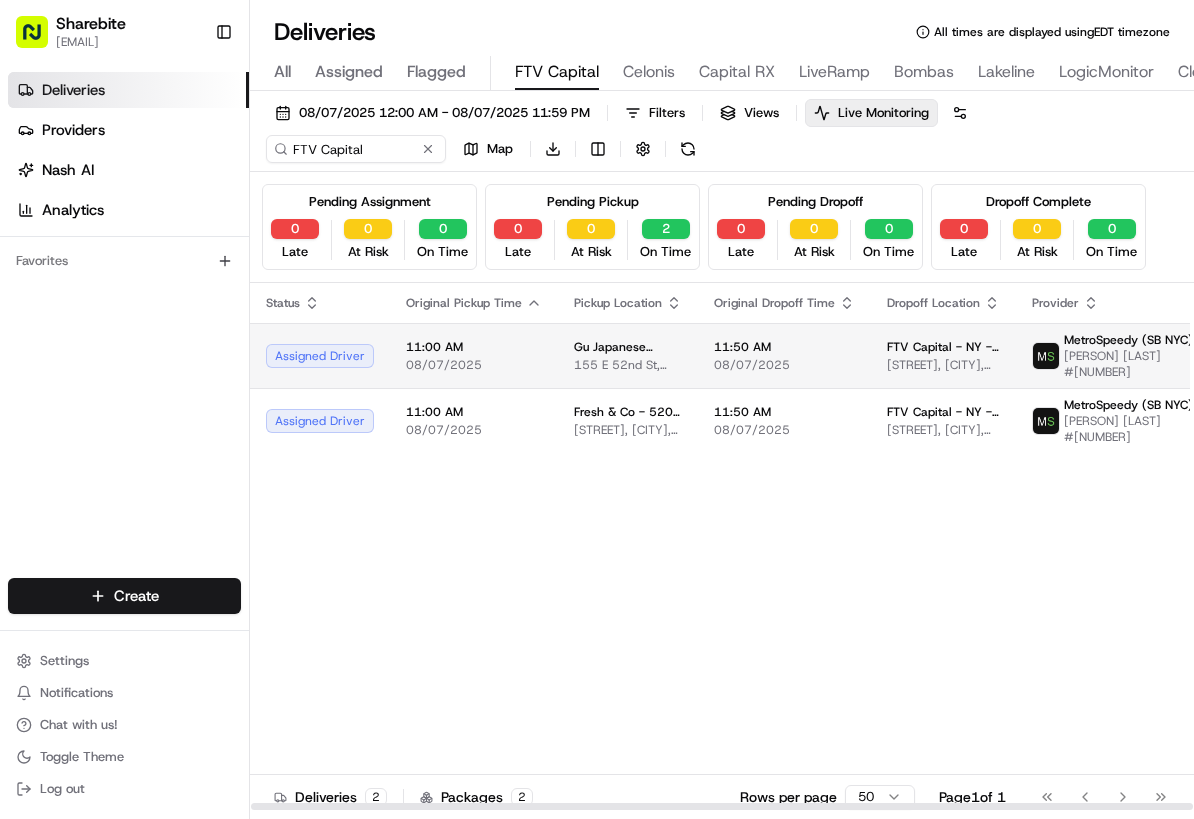 click on "155 E 52nd St, New York, NY 10022, USA" at bounding box center (628, 365) 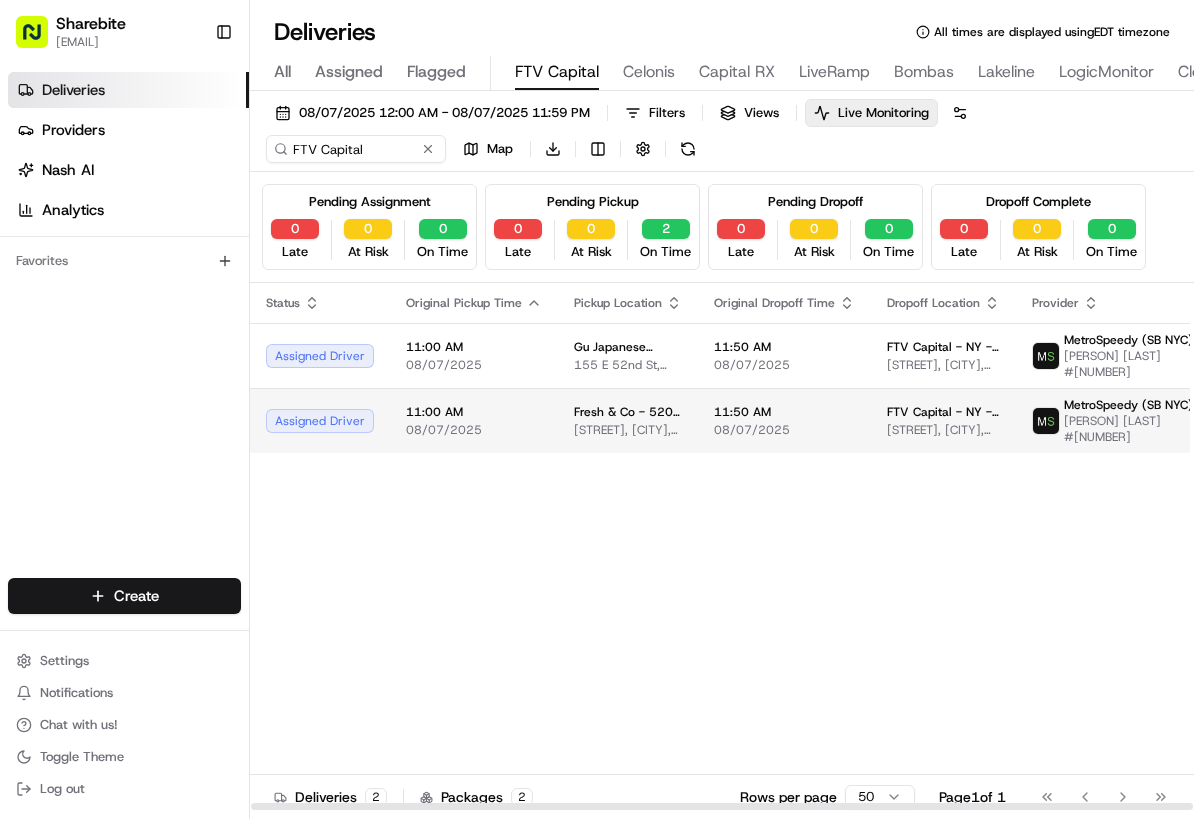 click on "11:00 AM 08/07/2025" at bounding box center (474, 420) 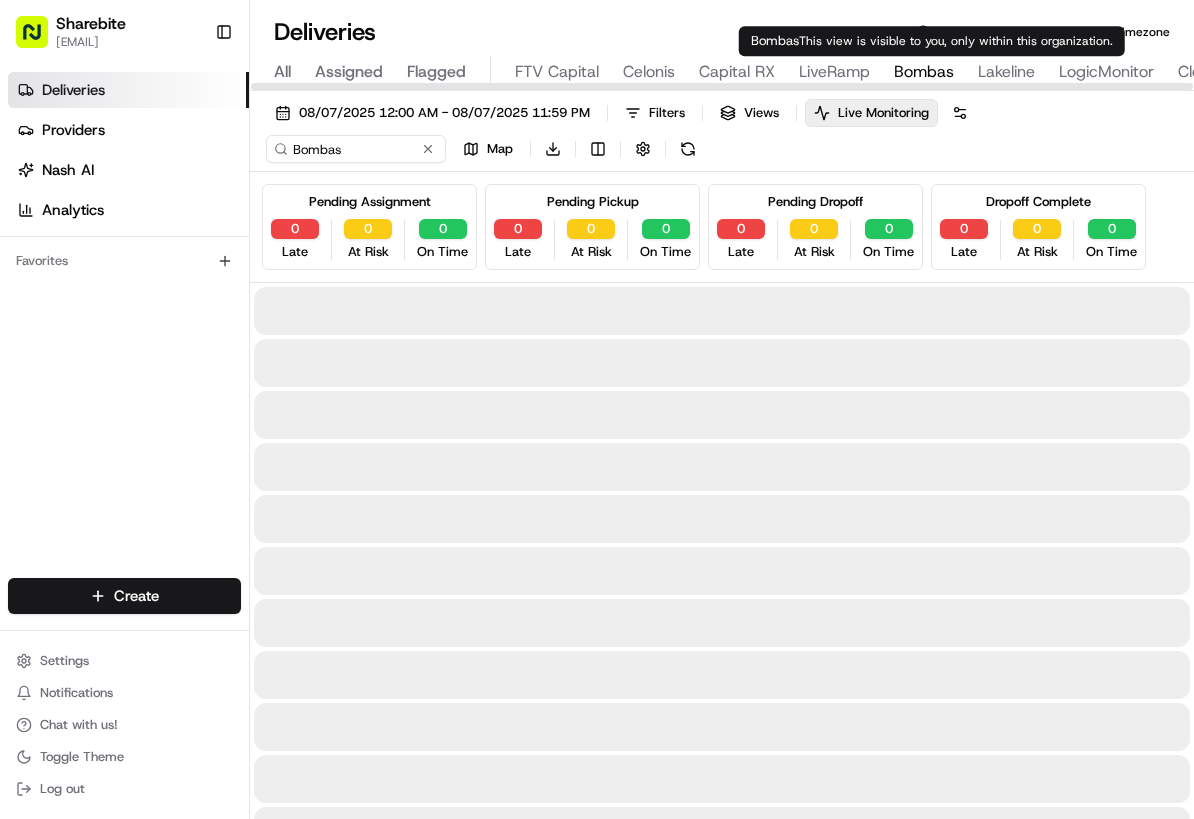 click on "Bombas" at bounding box center (924, 72) 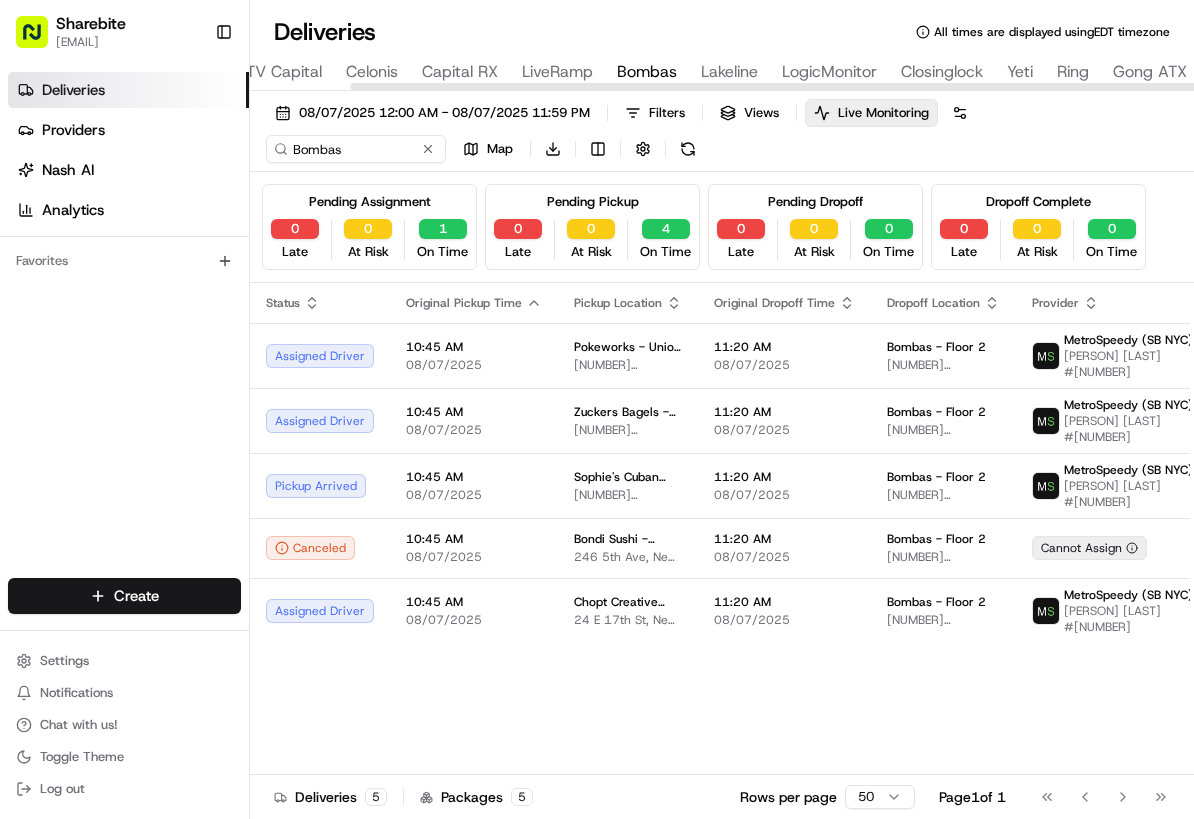 scroll, scrollTop: 0, scrollLeft: 303, axis: horizontal 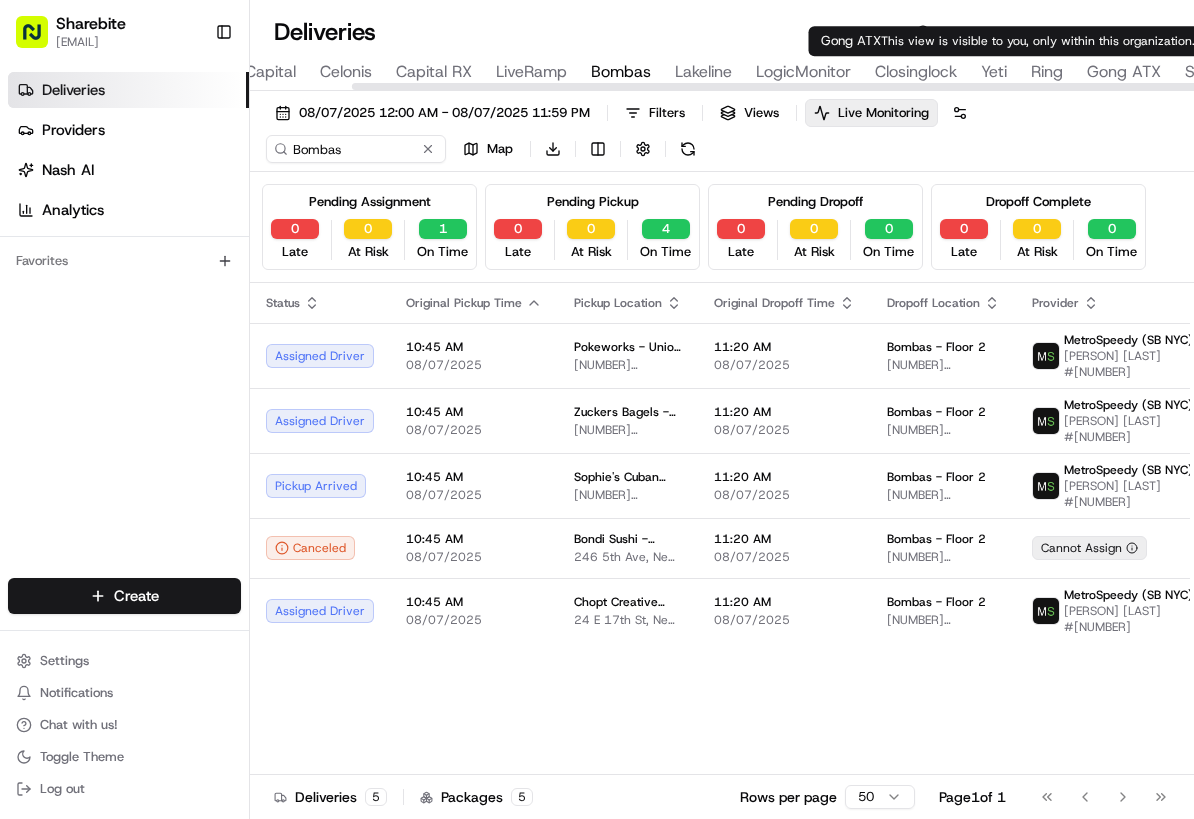 type on "Gong" 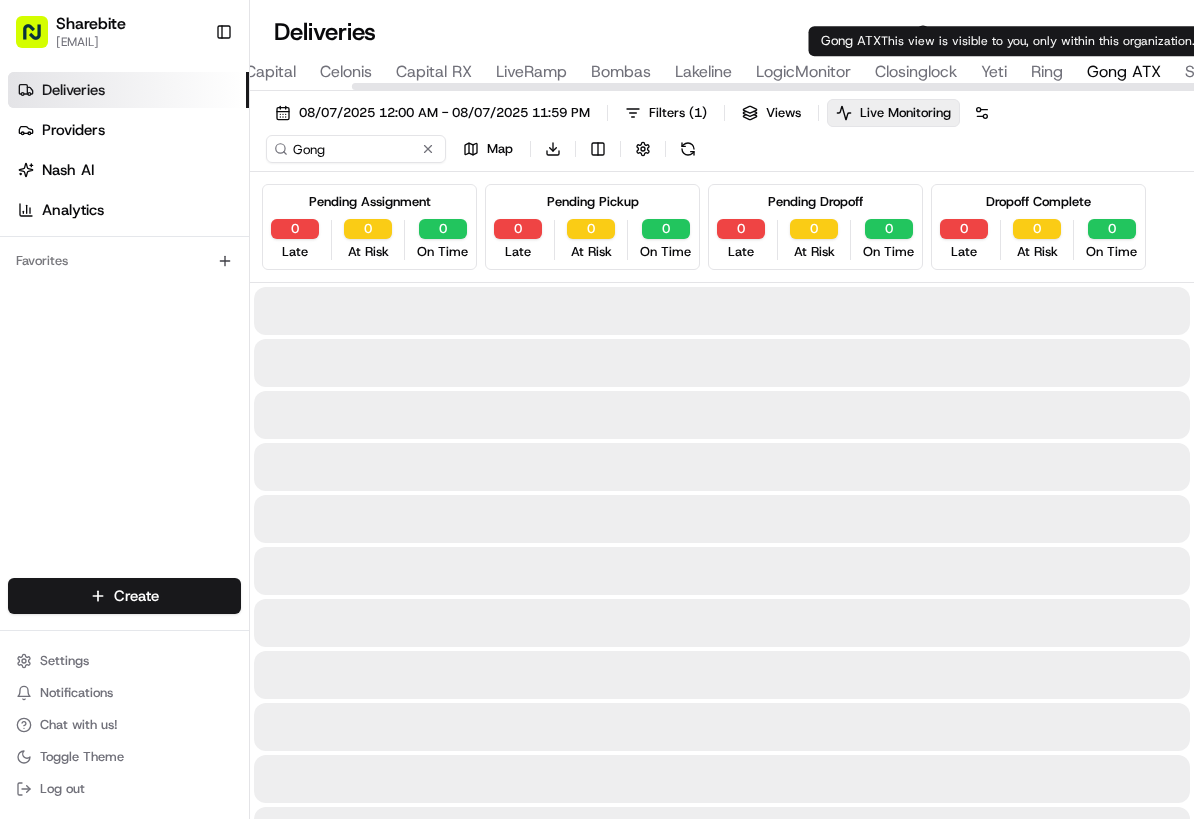 click on "Gong ATX" at bounding box center (1124, 72) 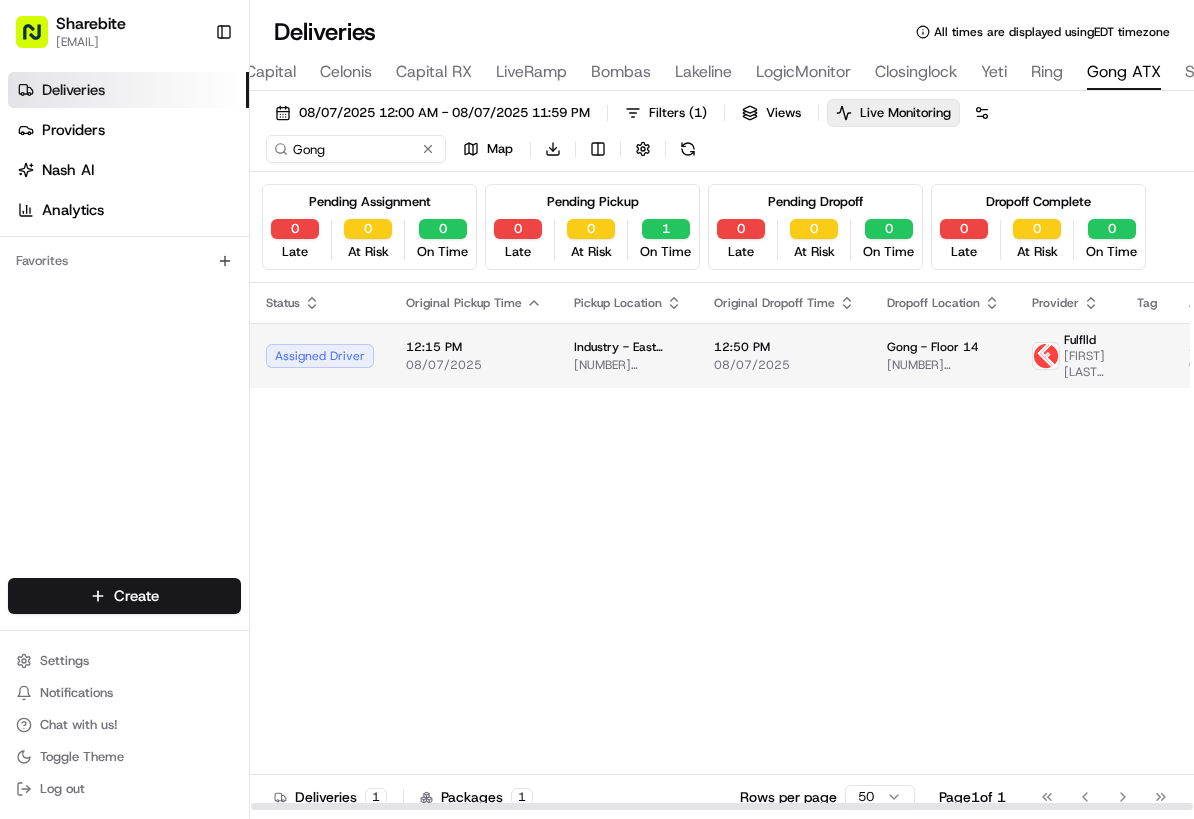 click on "08/07/2025" at bounding box center [784, 365] 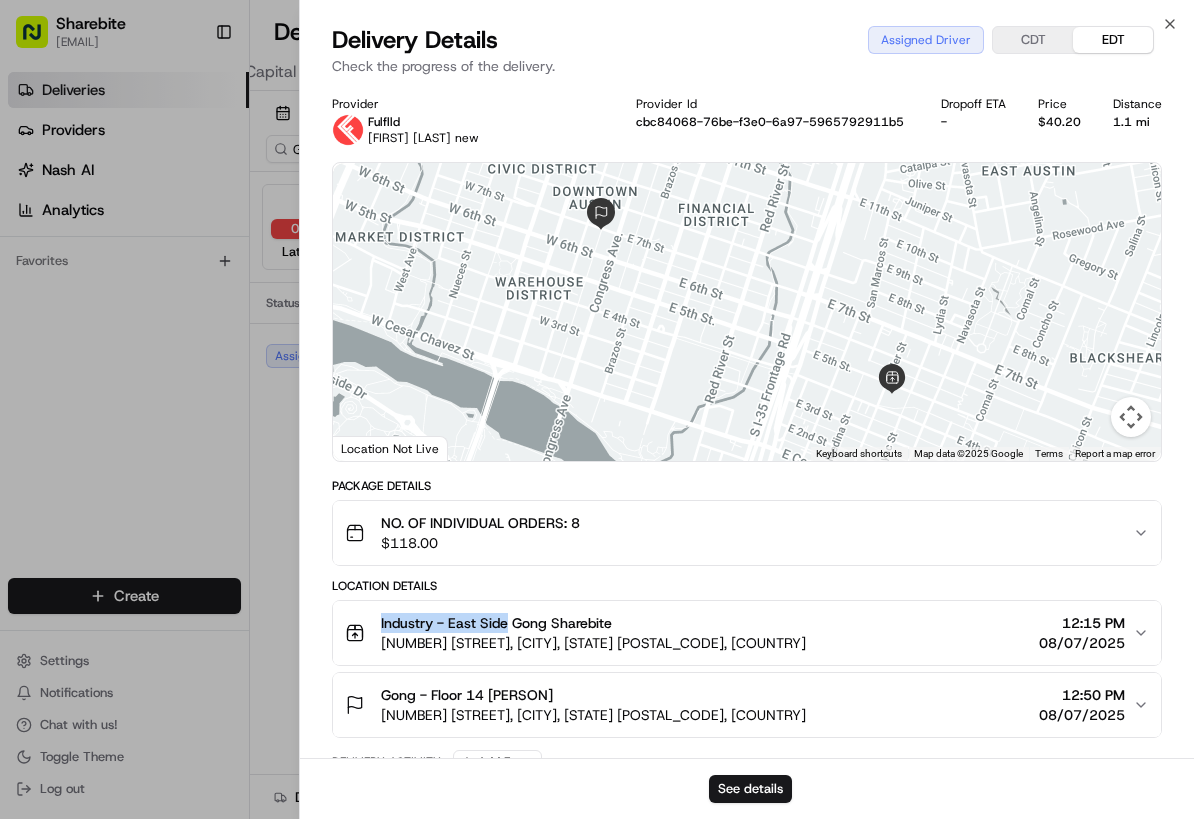 drag, startPoint x: 379, startPoint y: 620, endPoint x: 508, endPoint y: 629, distance: 129.31357 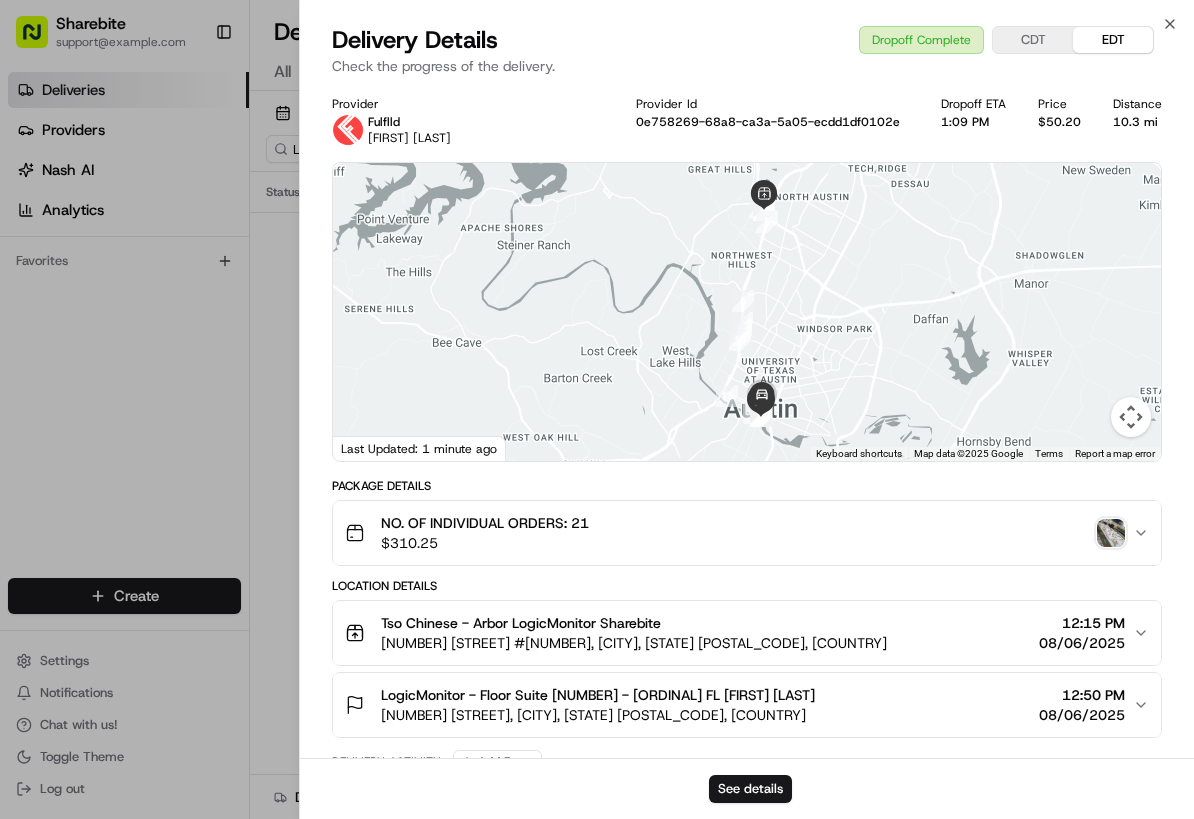 scroll, scrollTop: 0, scrollLeft: 0, axis: both 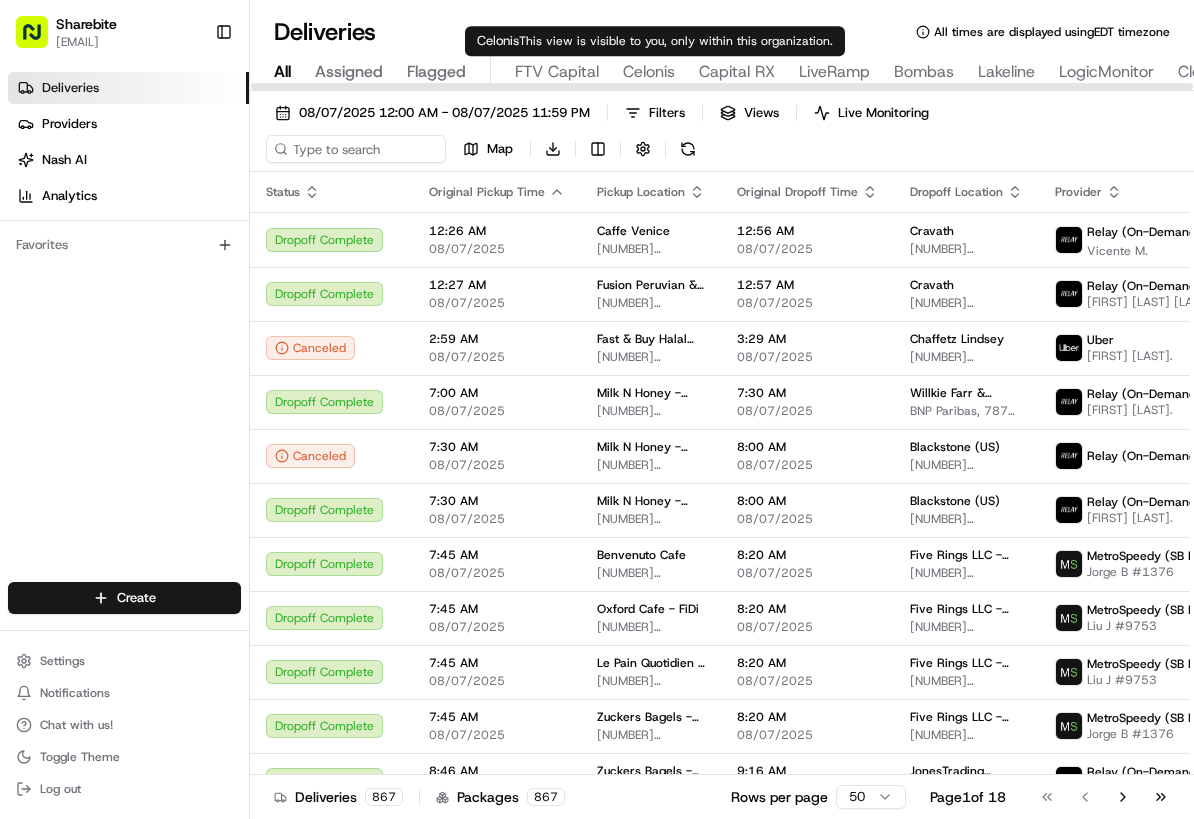 type on "Celonis" 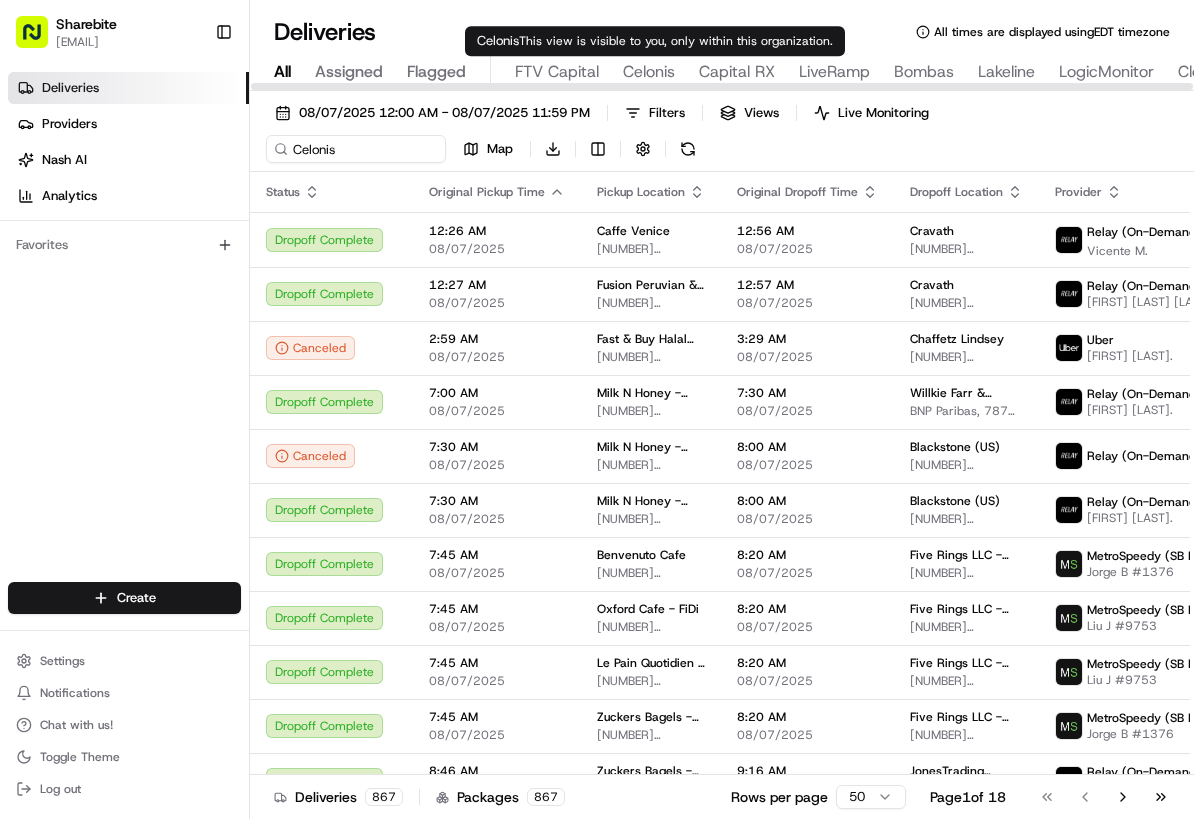 click on "Celonis" at bounding box center [649, 72] 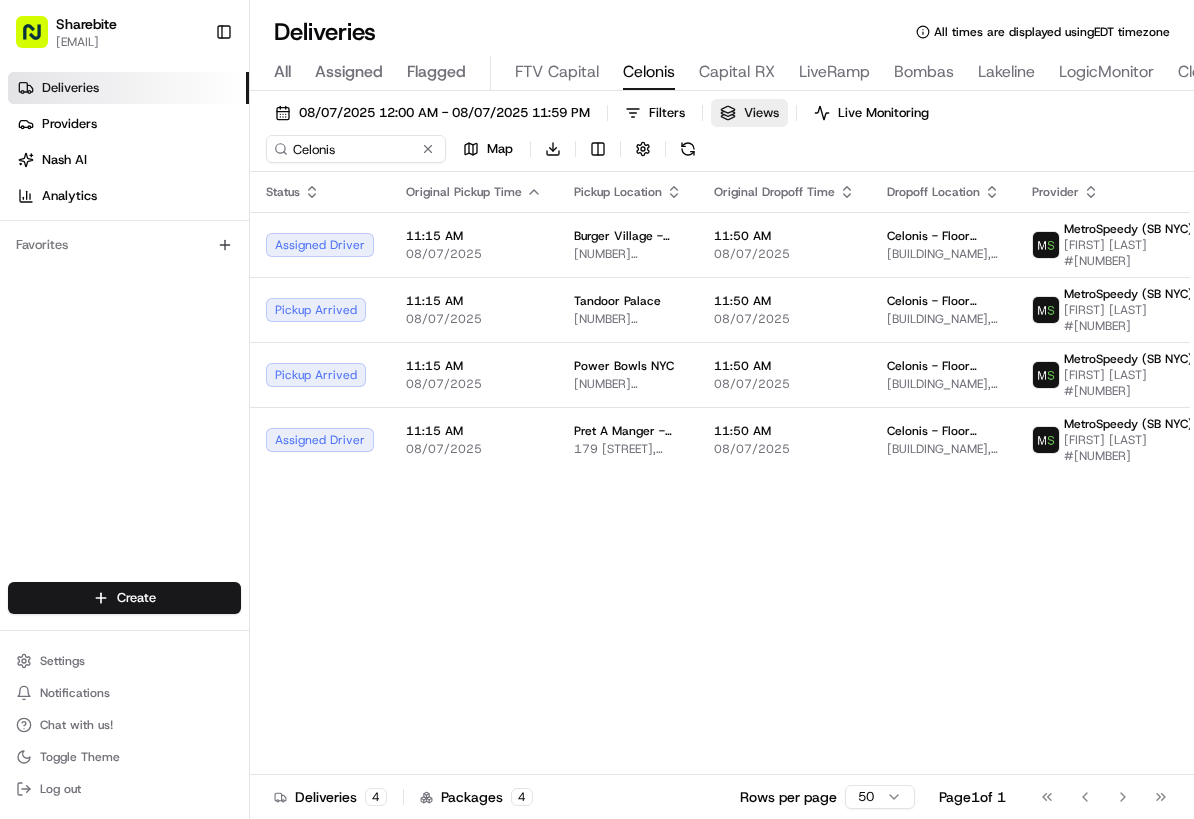 click on "Views" at bounding box center (749, 113) 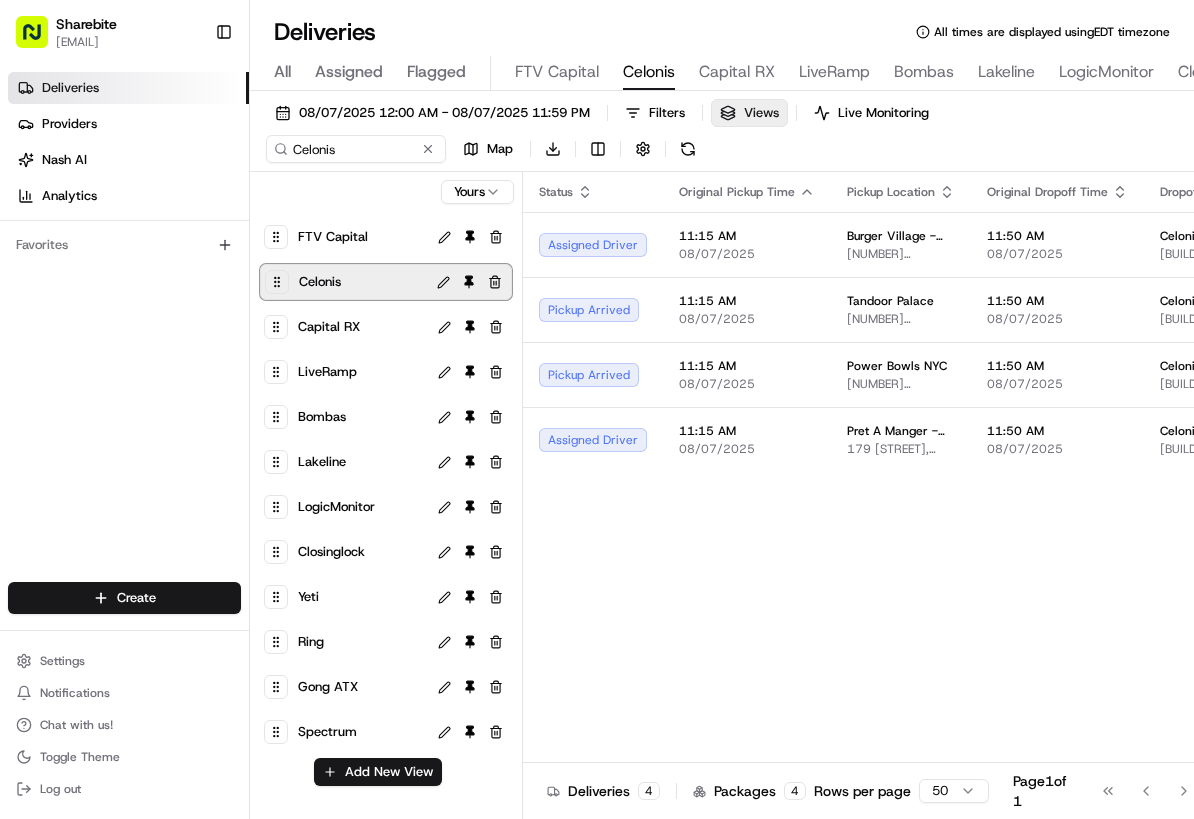 click on "Views" at bounding box center [749, 113] 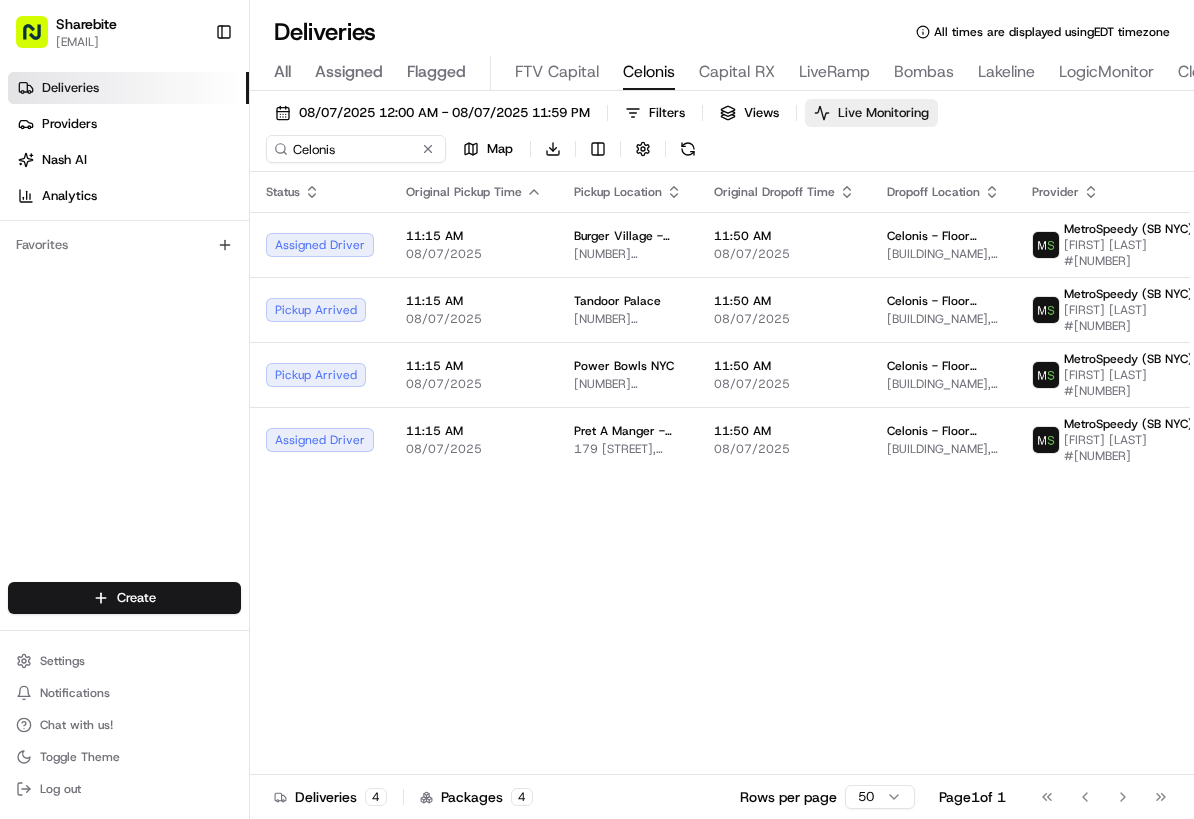 click on "Live Monitoring" at bounding box center (871, 113) 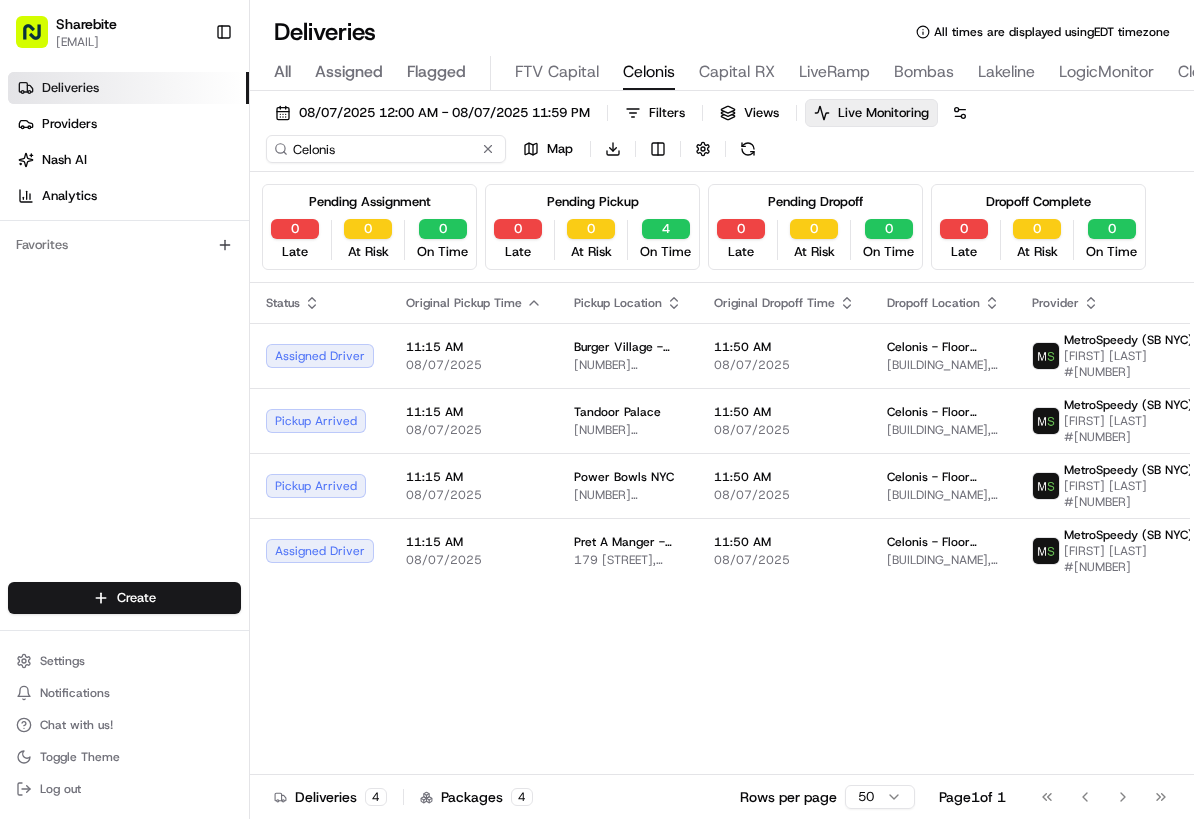 click on "Celonis" at bounding box center [386, 149] 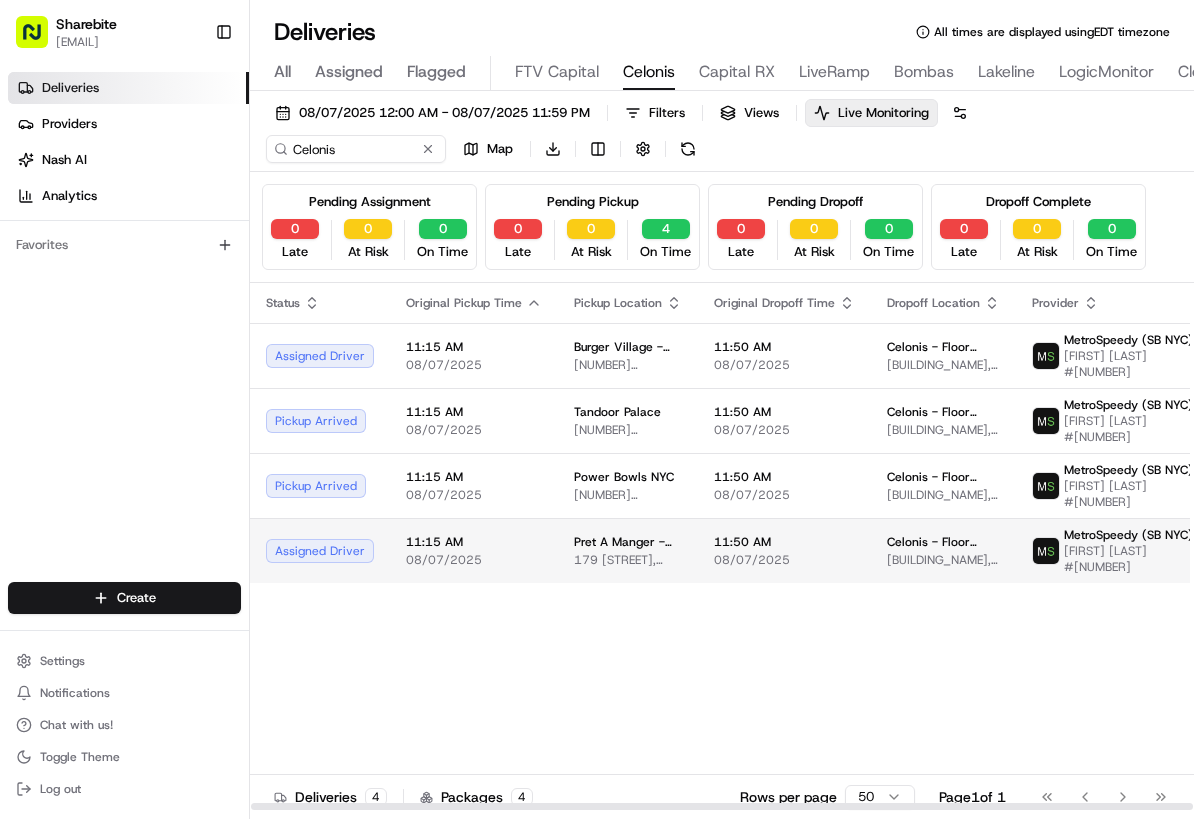 click on "08/07/2025" at bounding box center (784, 560) 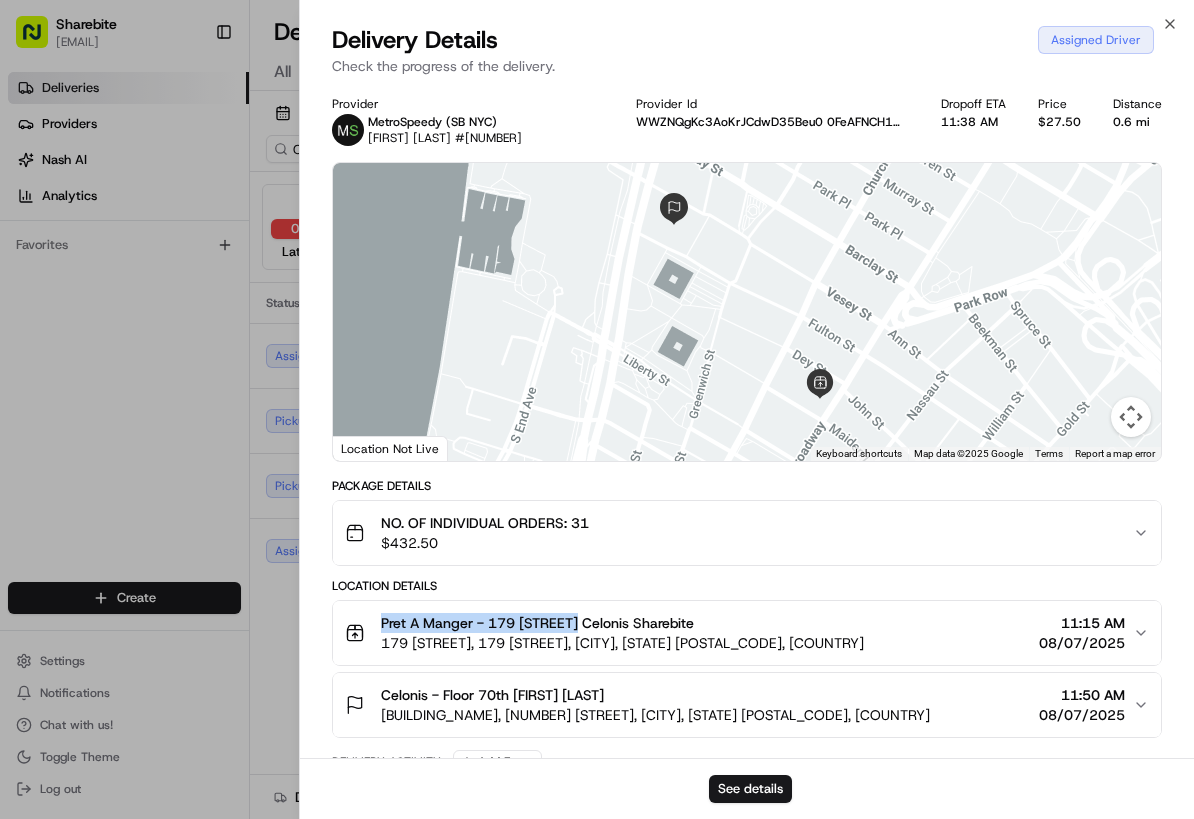 drag, startPoint x: 365, startPoint y: 618, endPoint x: 578, endPoint y: 624, distance: 213.08449 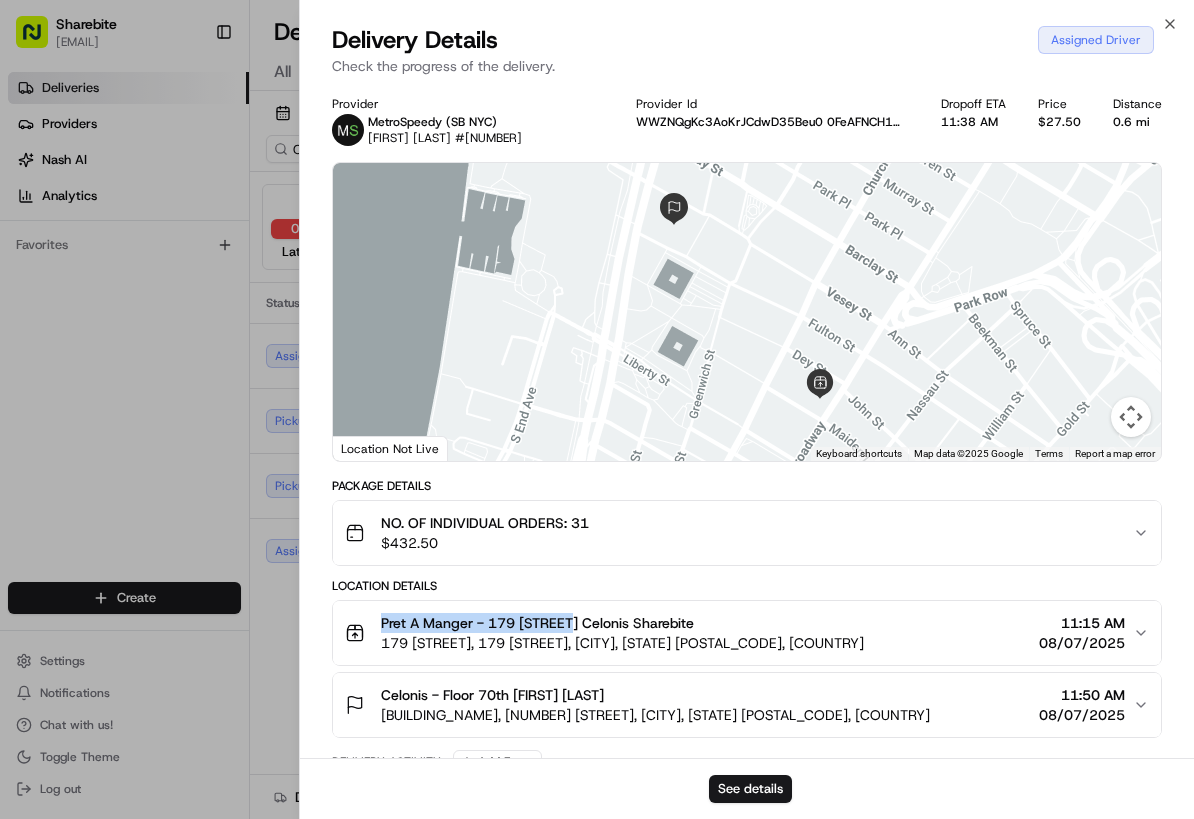 type 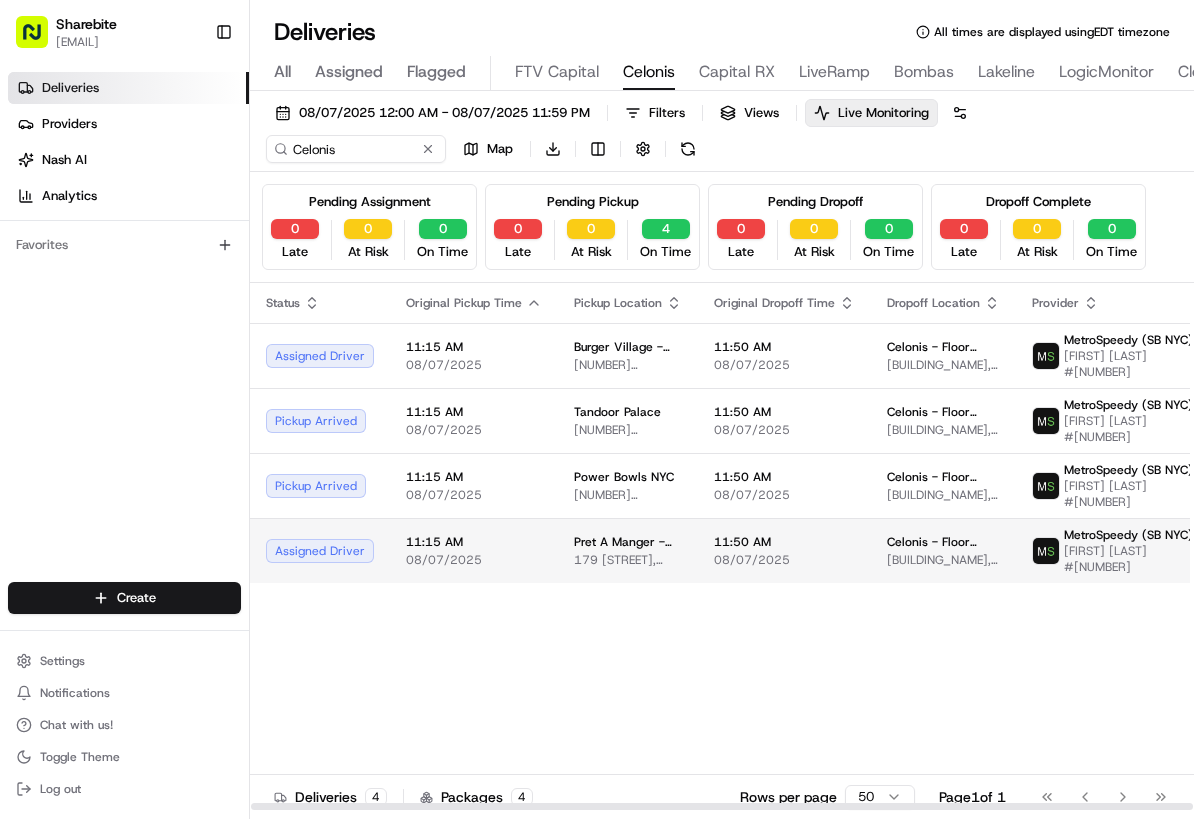 click on "11:50 AM" at bounding box center [784, 542] 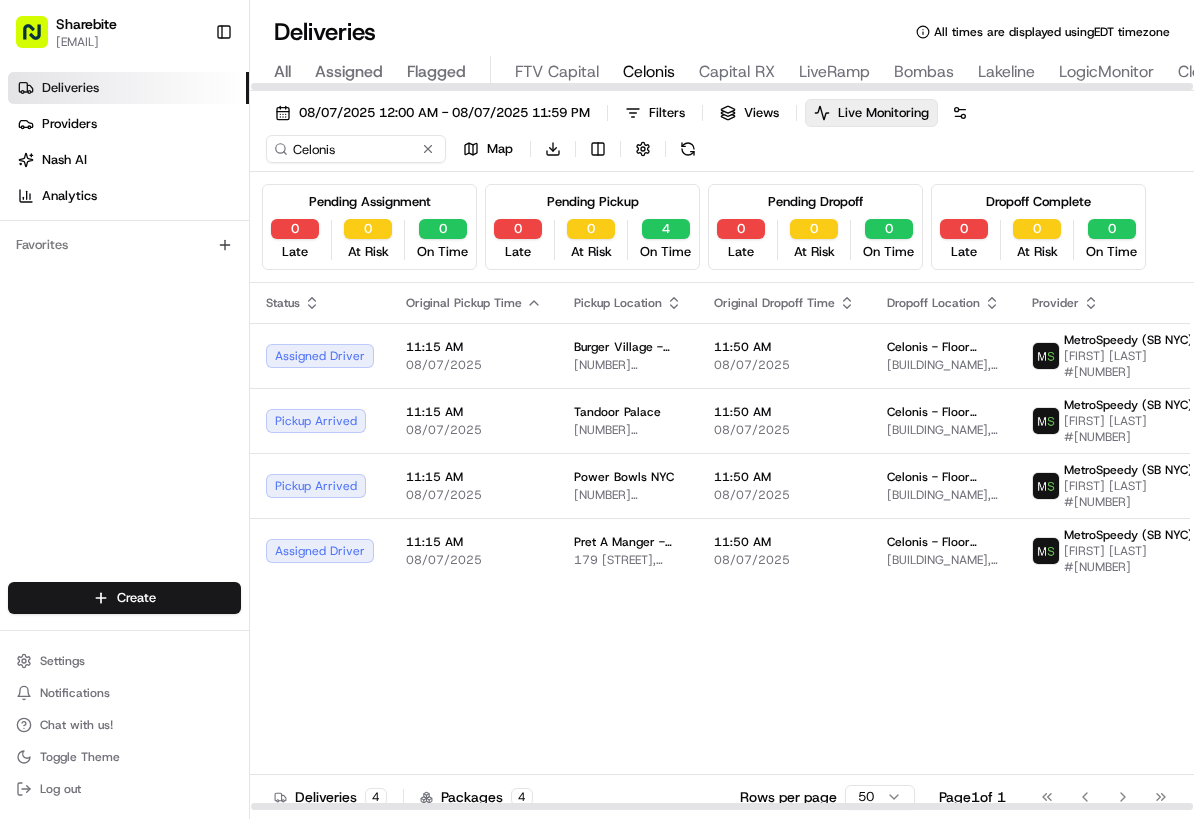 click on "Status Original Pickup Time Pickup Location Original Dropoff Time Dropoff Location Provider Tag Adjusted Pickup Time Actual Pickup Time Actual Dropoff Time Adjusted Dropoff Time Driving Distance Merchant Reference Id Action Assigned Driver 11:15 AM 08/07/2025 Burger Village - Tribeca 120 Church St, New York, NY 10007, USA 11:50 AM 08/07/2025 Celonis - Floor 70th One World Trade Center, 285 Fulton St, New York, NY 10007, USA MetroSpeedy (SB NYC) Jhony G #7509 11:15 AM 08/07/2025 11:50 AM 08/07/2025 0.7 mi Pickup Arrived 11:15 AM 08/07/2025 Tandoor Palace 98 Chambers St, New York, NY 10007, USA 11:50 AM 08/07/2025 Celonis - Floor 70th One World Trade Center, 285 Fulton St, New York, NY 10007, USA MetroSpeedy (SB NYC) Jhony G #7509 11:15 AM 08/07/2025 11:50 AM 08/07/2025 0.8 mi Pickup Arrived 11:15 AM 08/07/2025 Power Bowls NYC 29 John St, New York, NY 10038, USA 11:50 AM 08/07/2025 Celonis - Floor 70th One World Trade Center, 285 Fulton St, New York, NY 10007, USA MetroSpeedy (SB NYC) Yanpier R #3311 11:15 AM" at bounding box center [1284, 547] 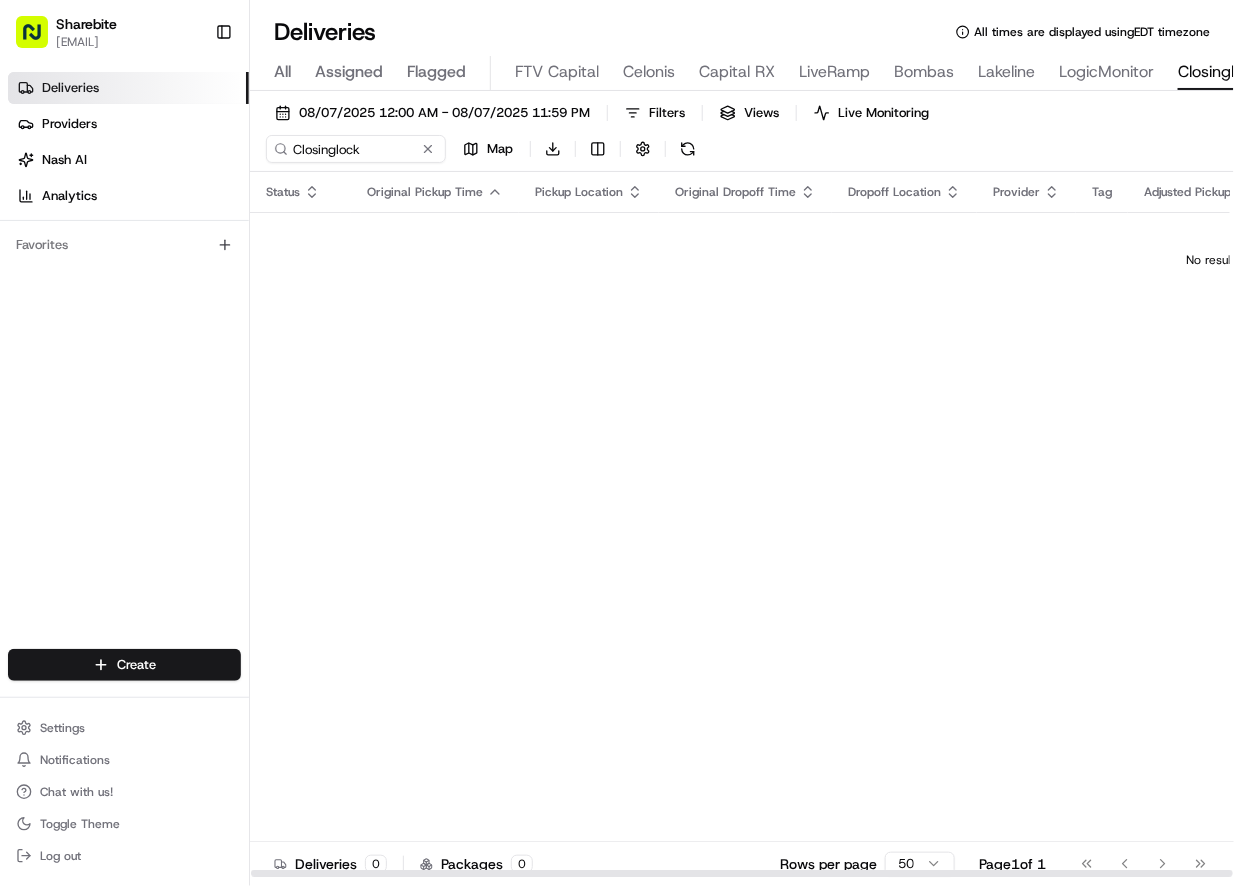 scroll, scrollTop: 0, scrollLeft: 0, axis: both 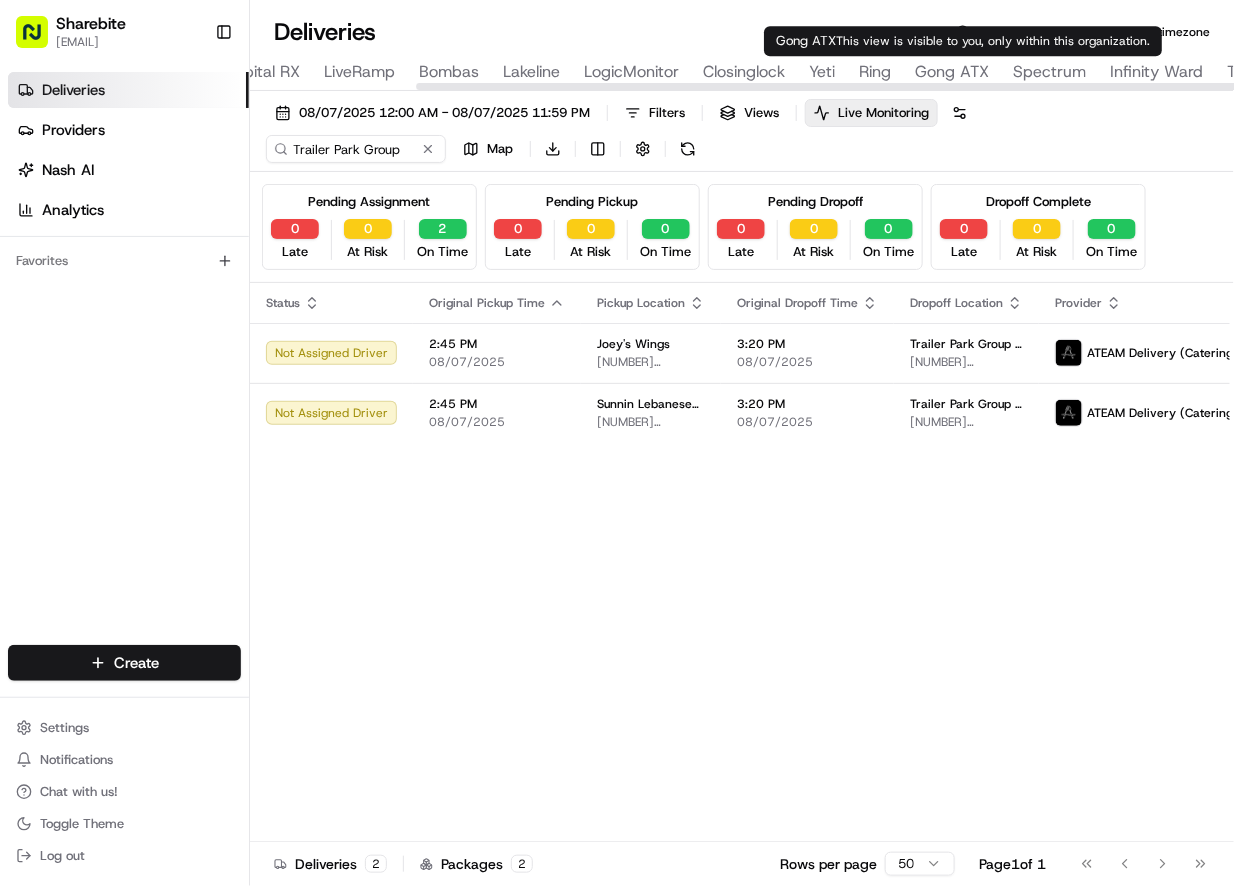 type on "Gong" 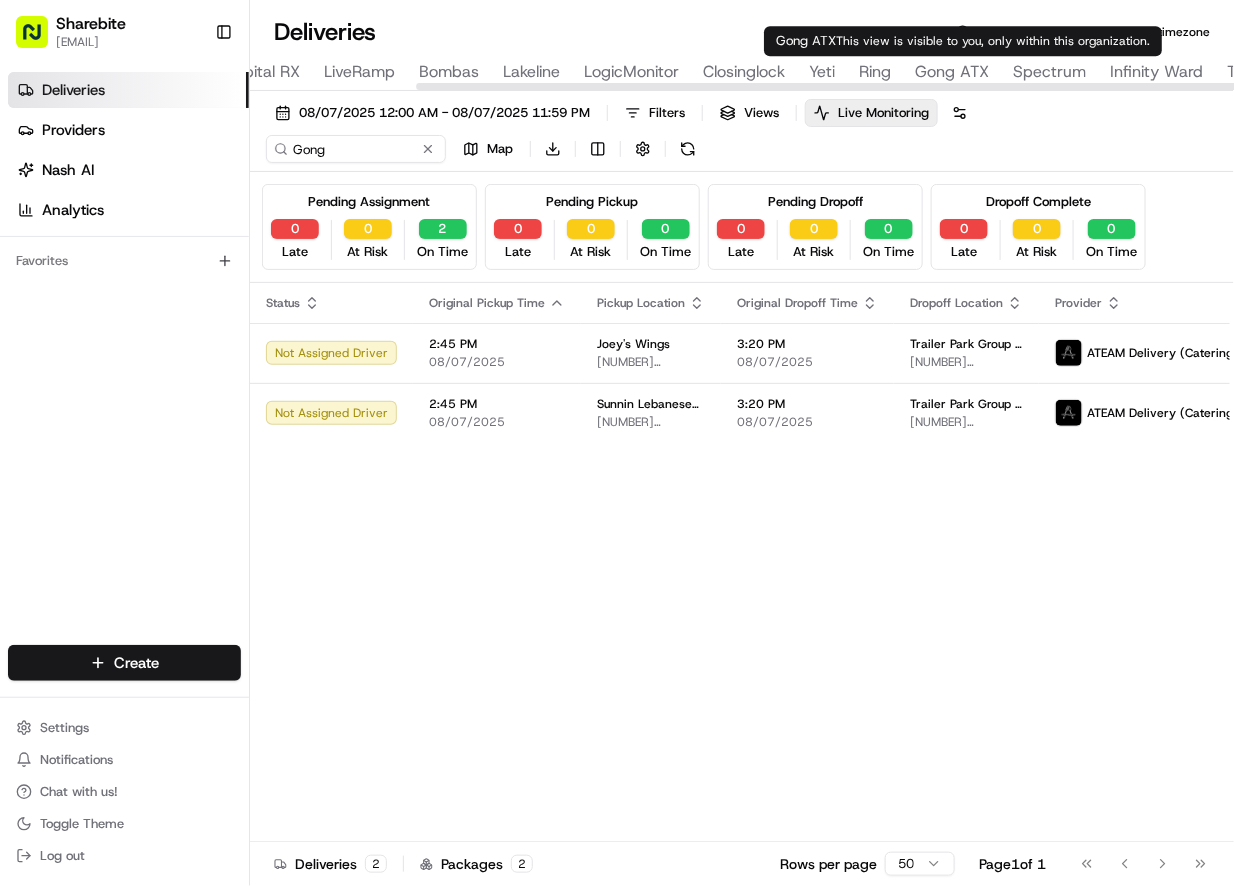 click on "Gong ATX" at bounding box center (952, 72) 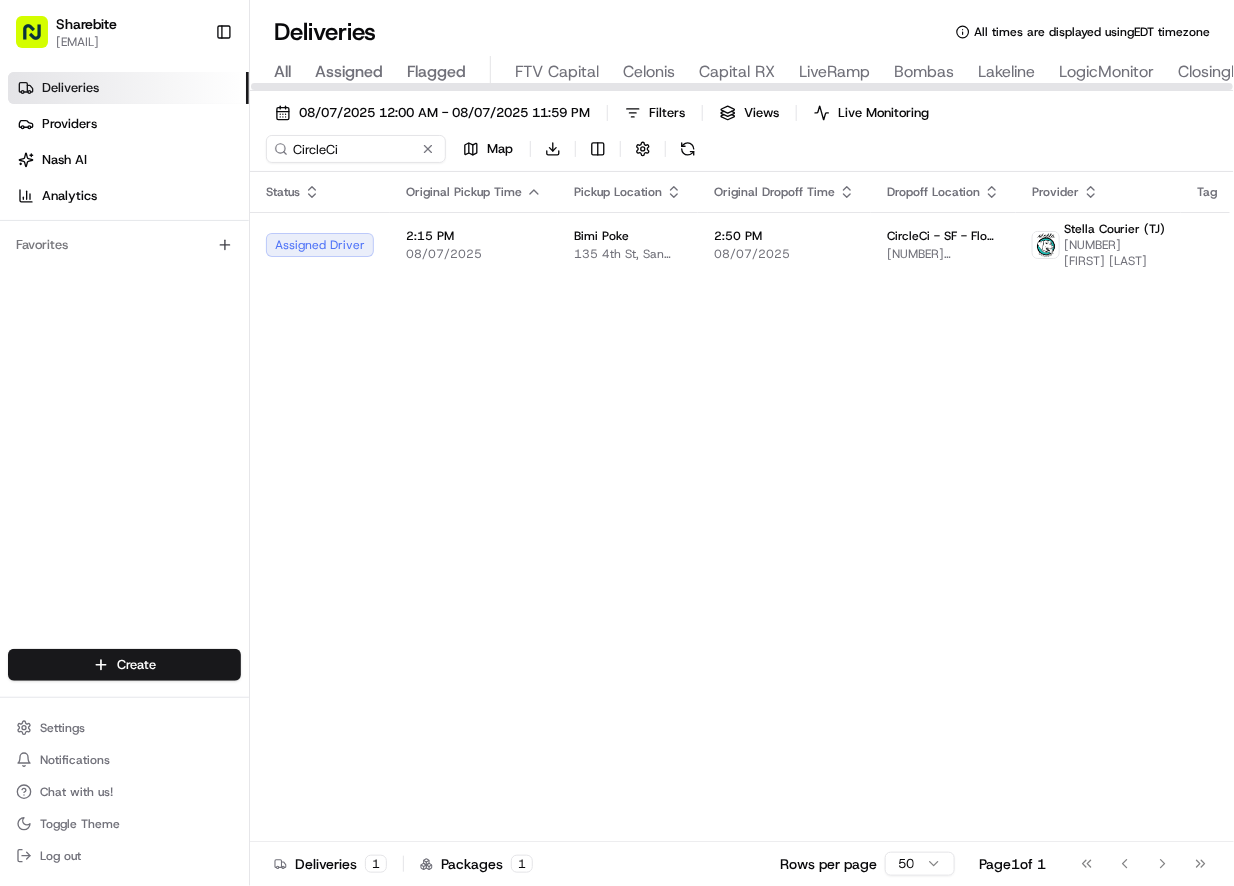 scroll, scrollTop: 0, scrollLeft: 0, axis: both 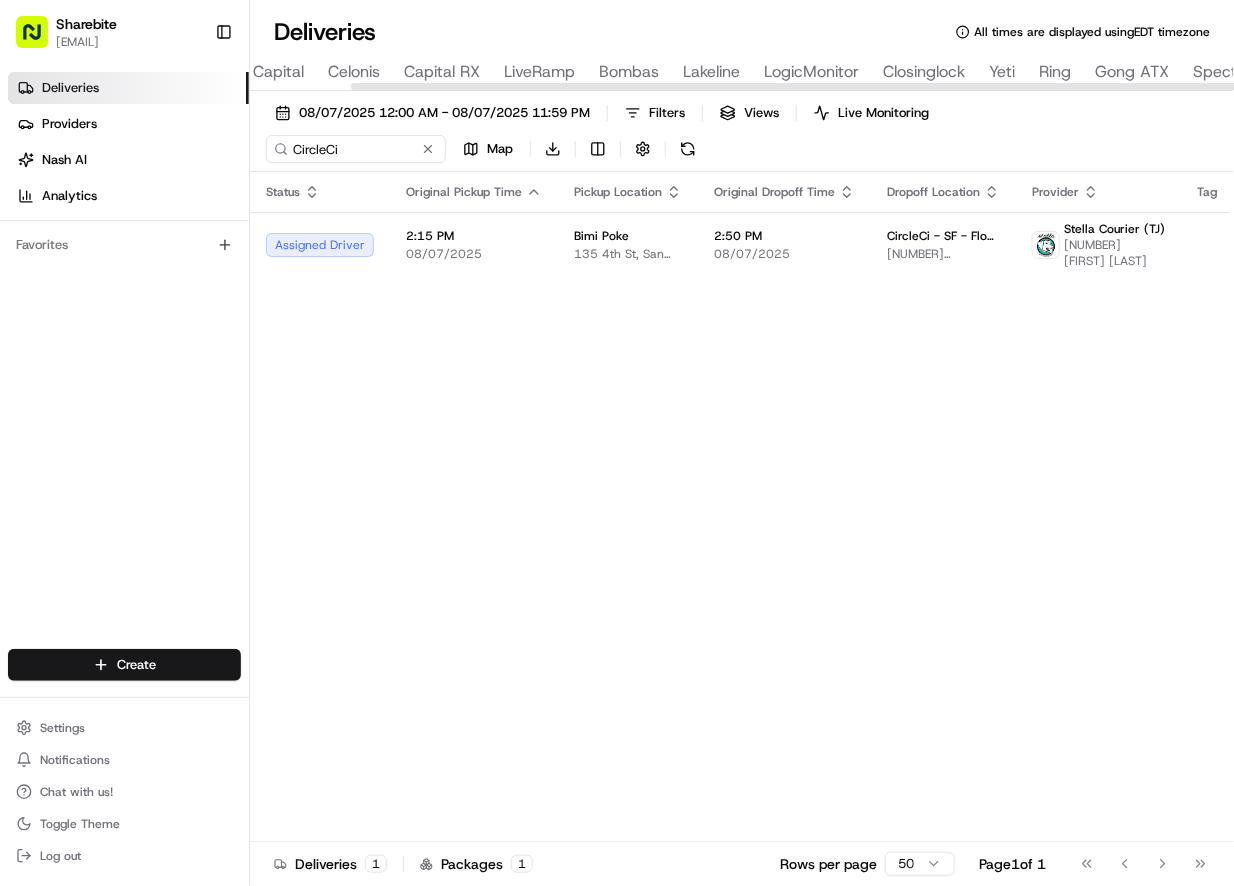 type on "Yeti" 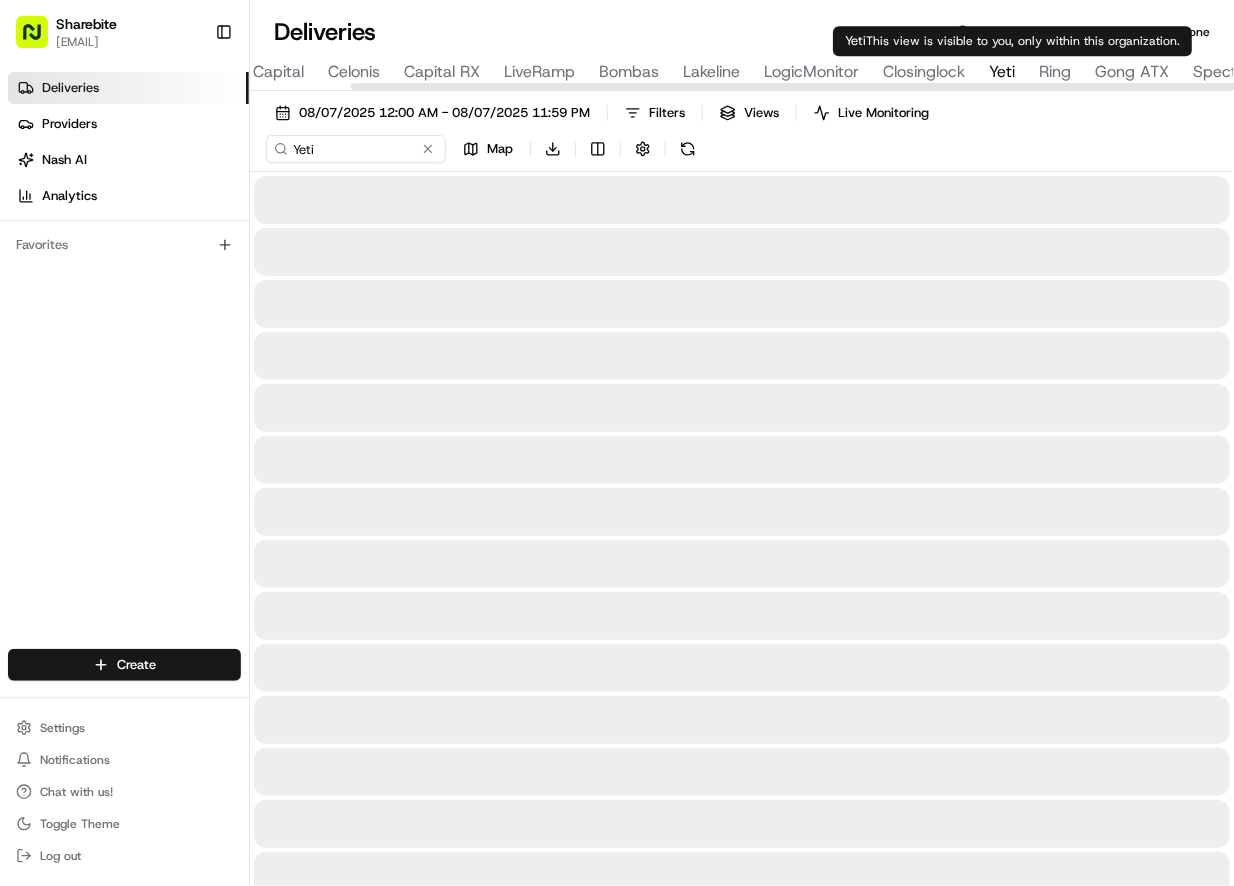 click on "Yeti" at bounding box center [1002, 72] 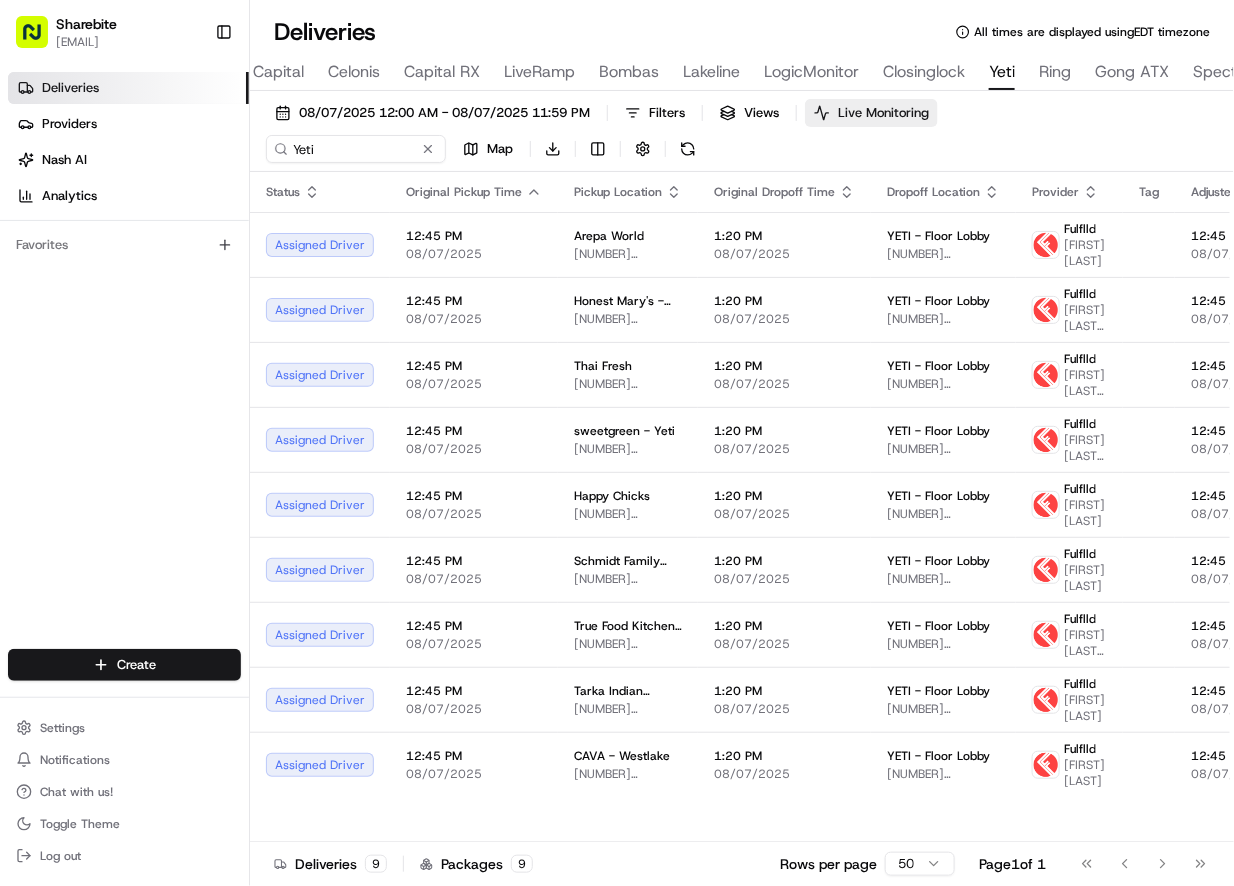 click on "Live Monitoring" at bounding box center [871, 113] 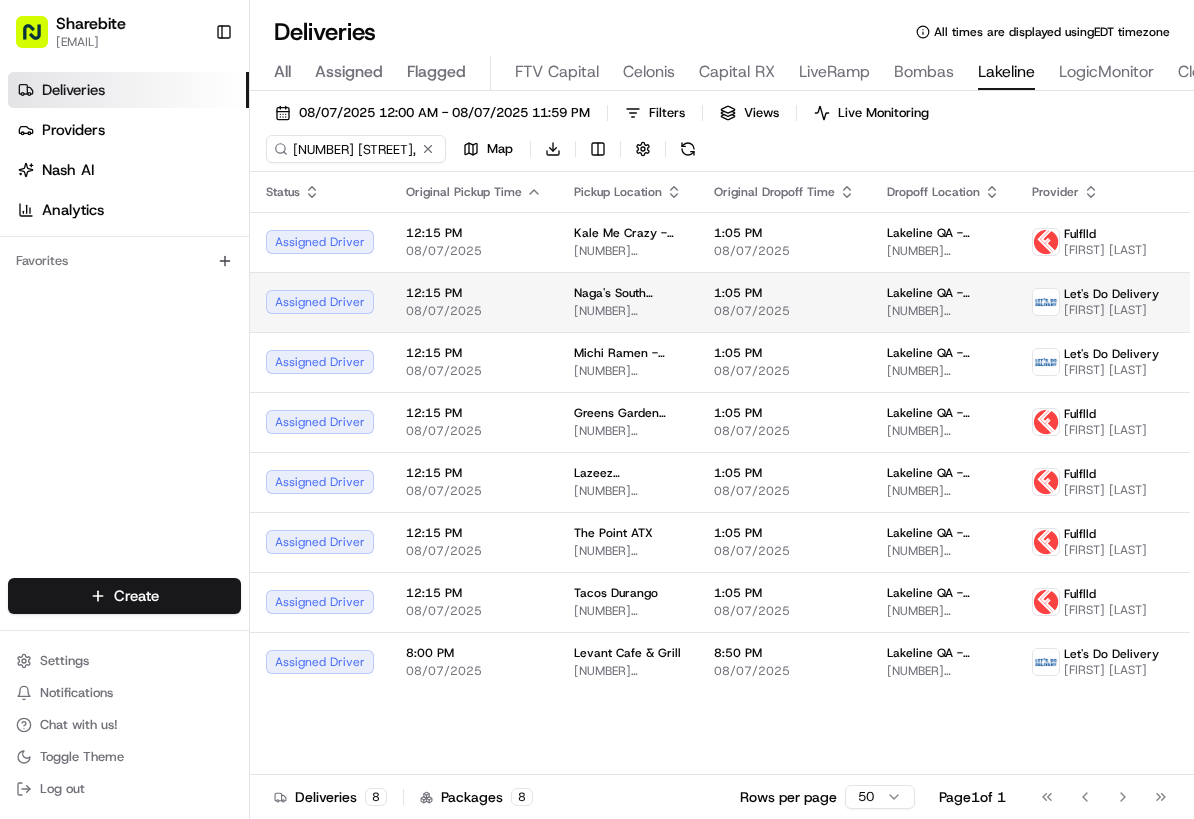 scroll, scrollTop: 0, scrollLeft: 0, axis: both 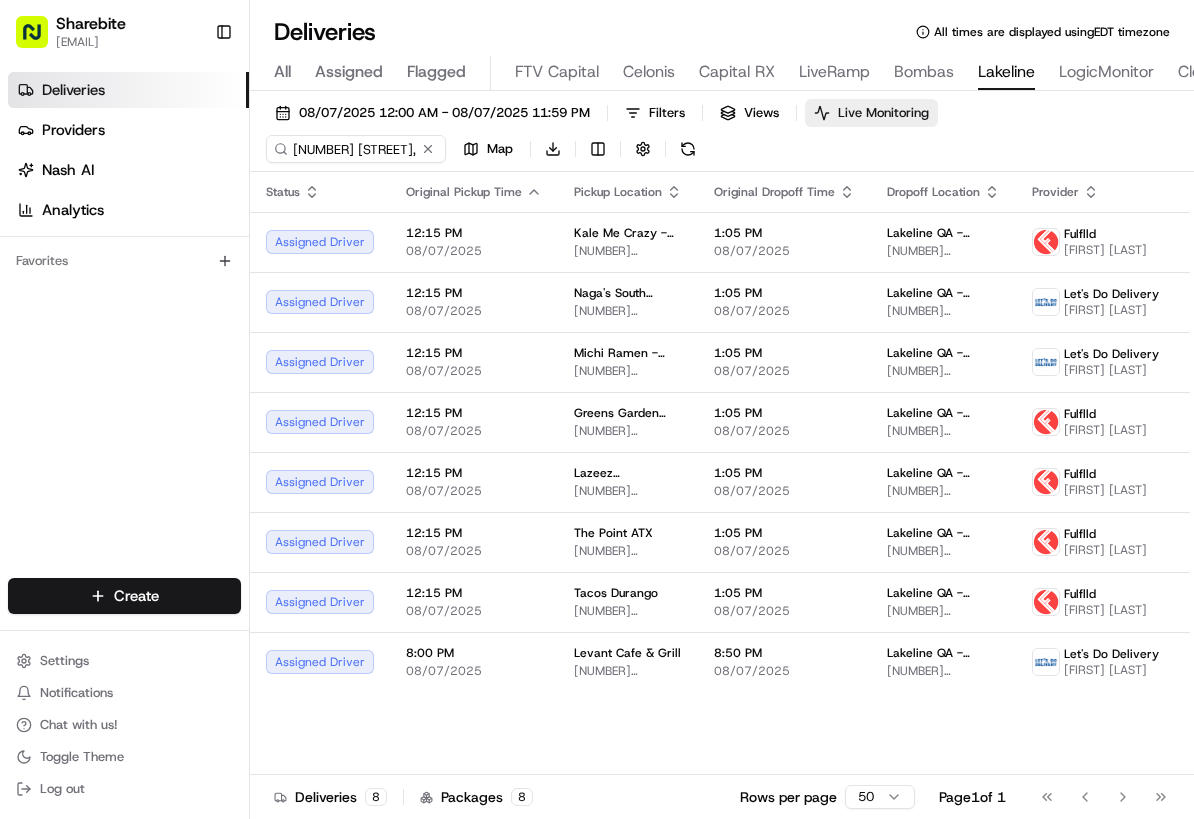 click on "Live Monitoring" at bounding box center [883, 113] 